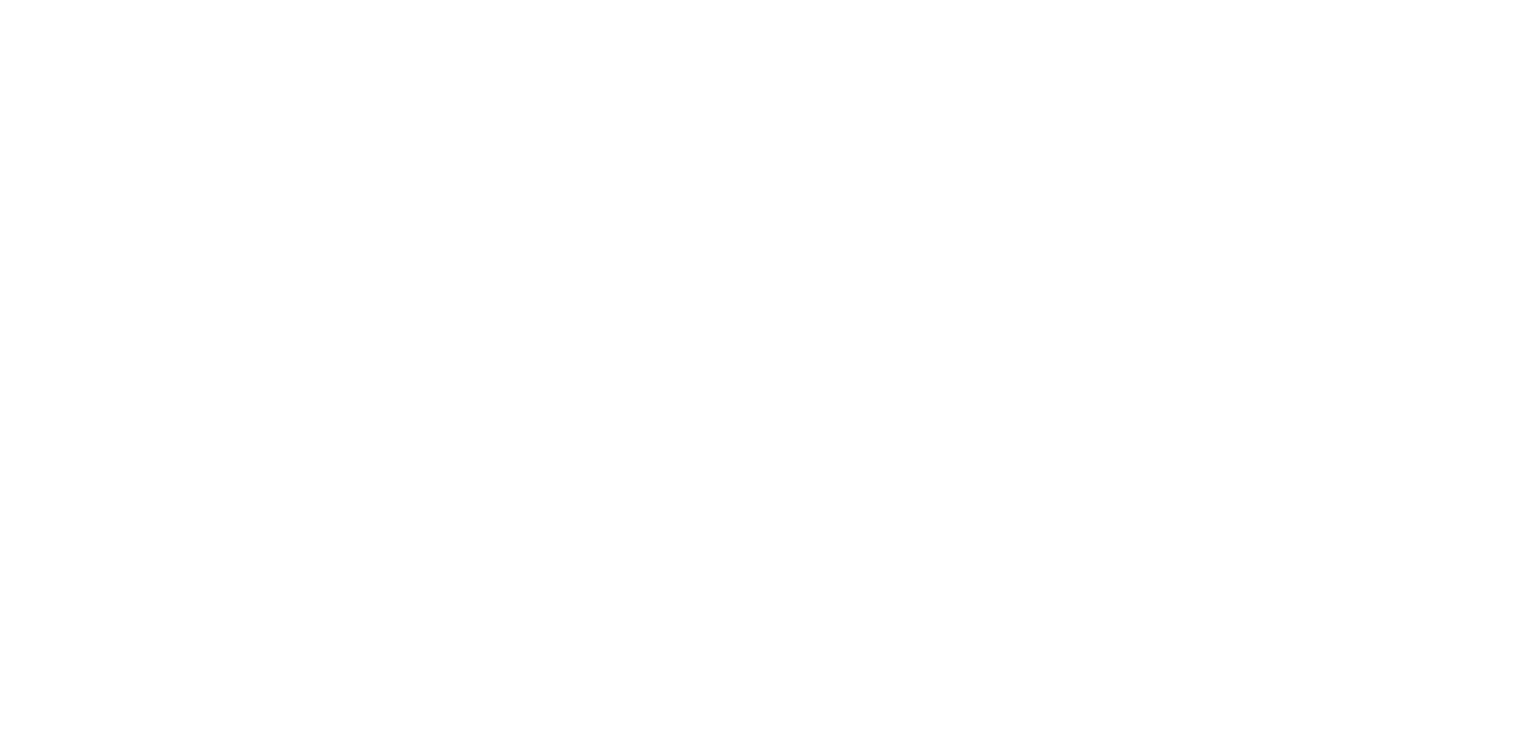 scroll, scrollTop: 0, scrollLeft: 0, axis: both 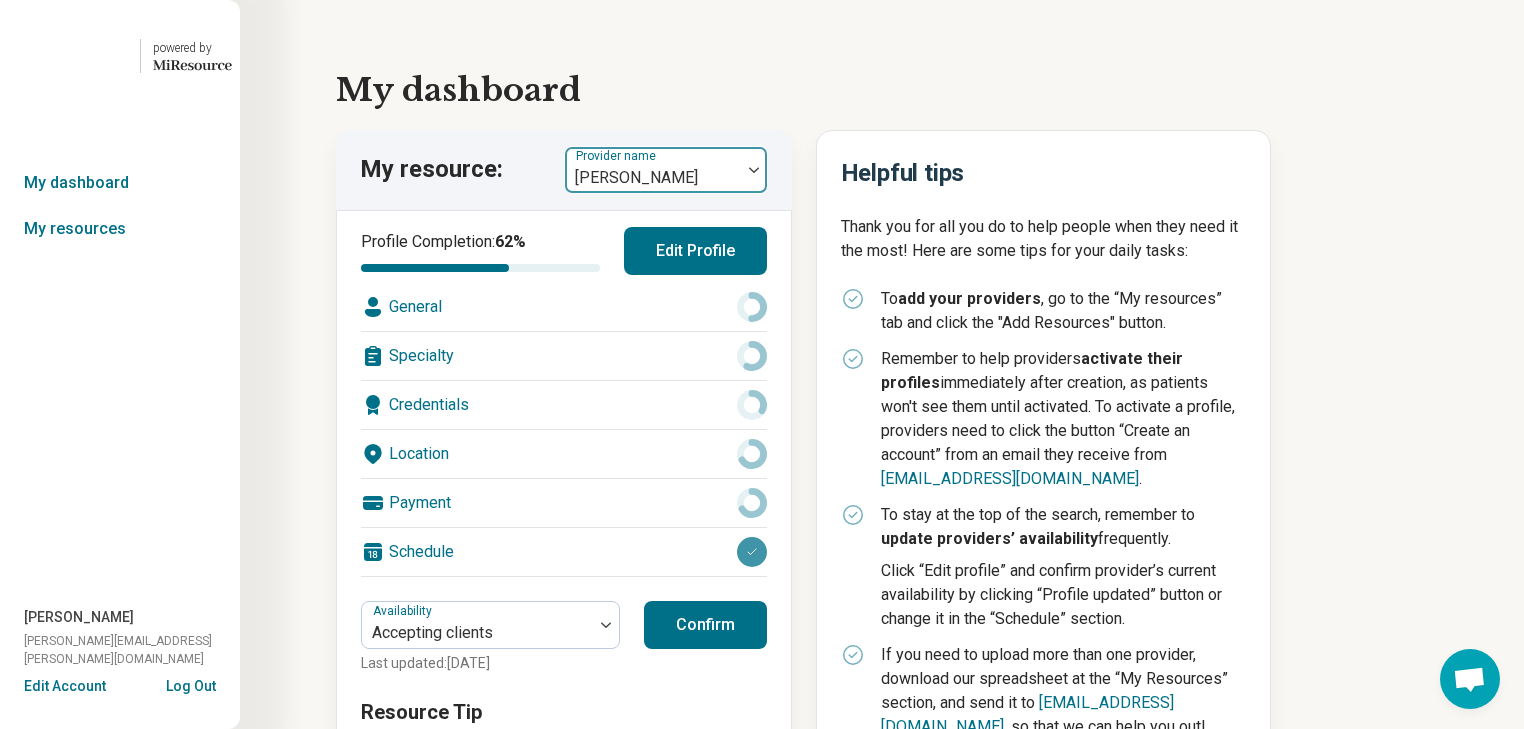click at bounding box center (754, 170) 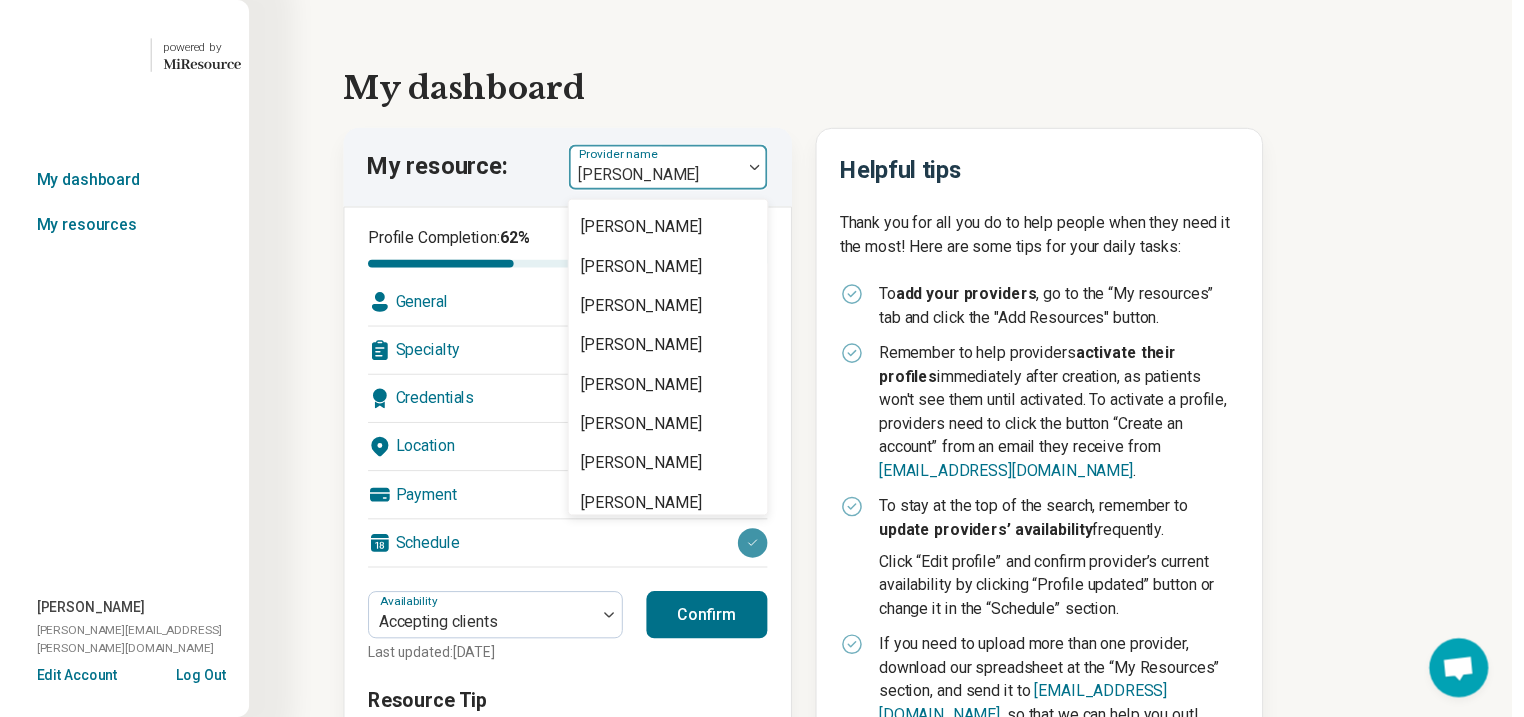 scroll, scrollTop: 0, scrollLeft: 0, axis: both 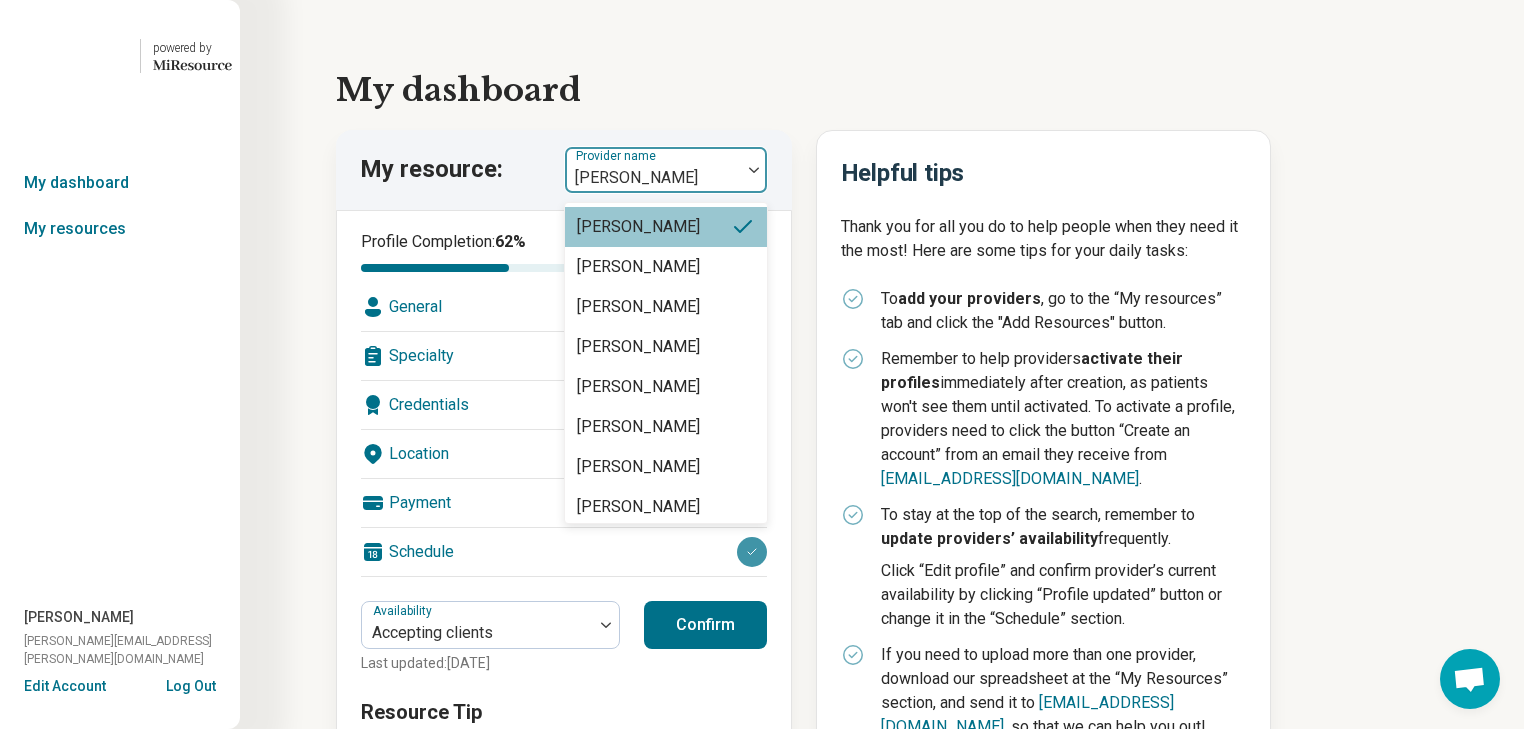 click on "[PERSON_NAME]" at bounding box center [653, 170] 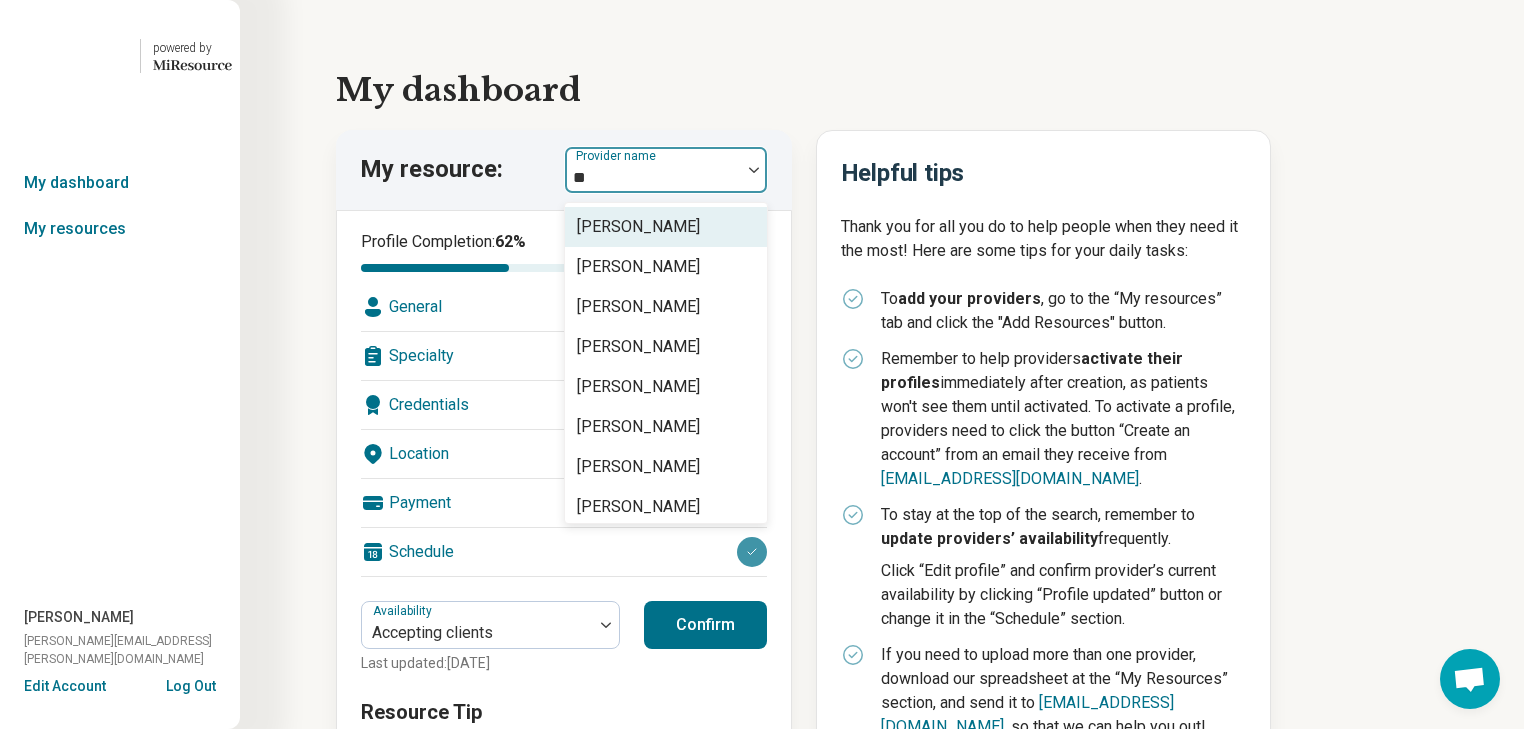 type on "*" 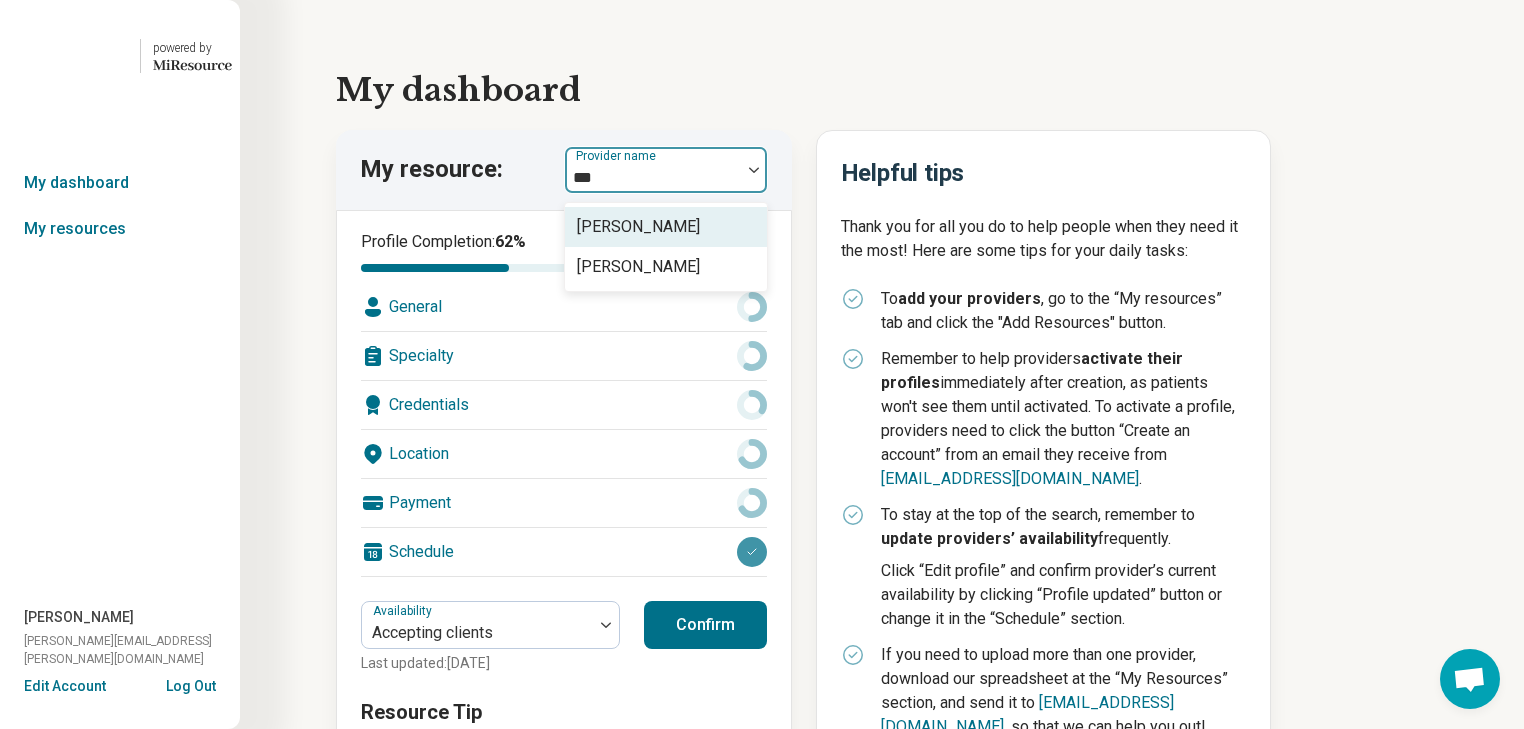 type on "****" 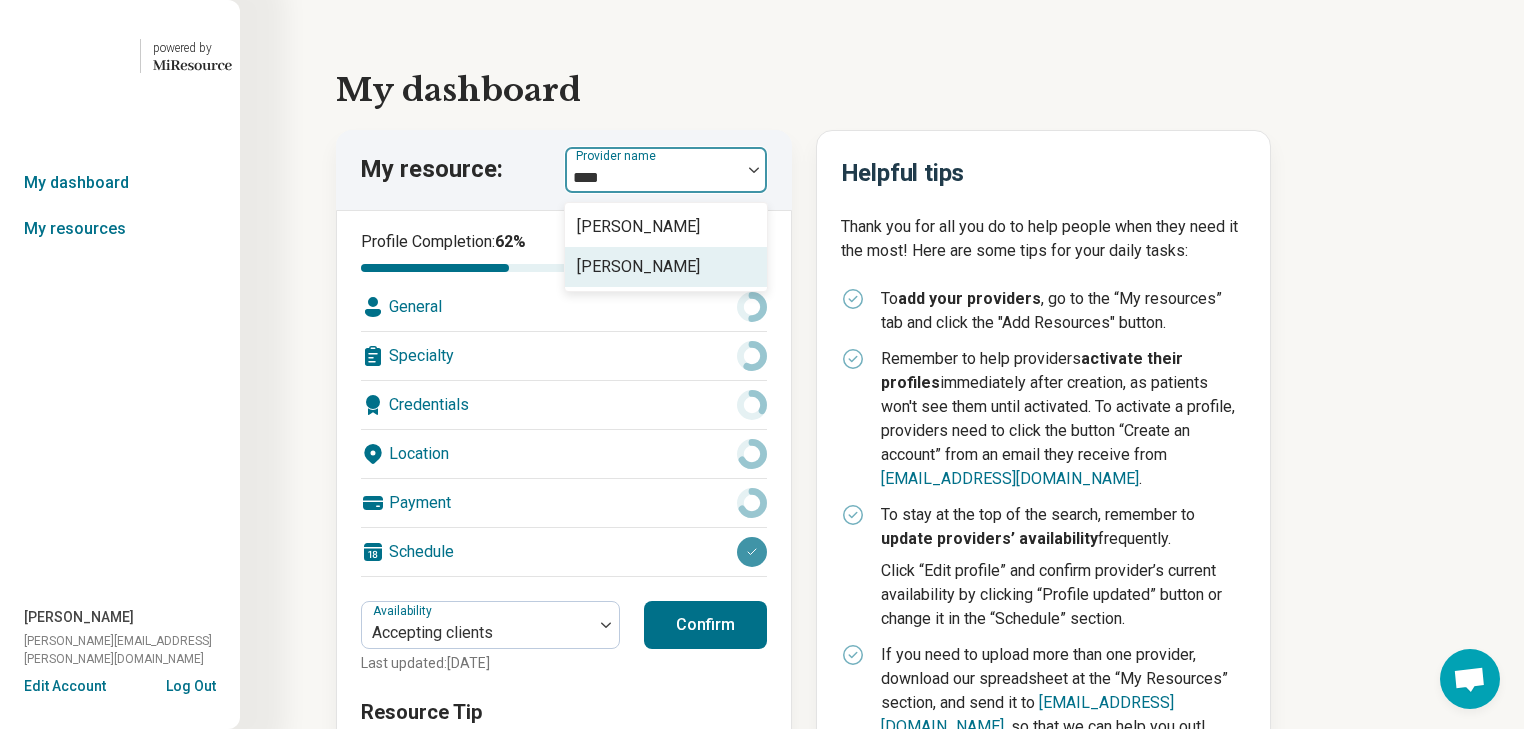 click on "[PERSON_NAME]" at bounding box center [638, 267] 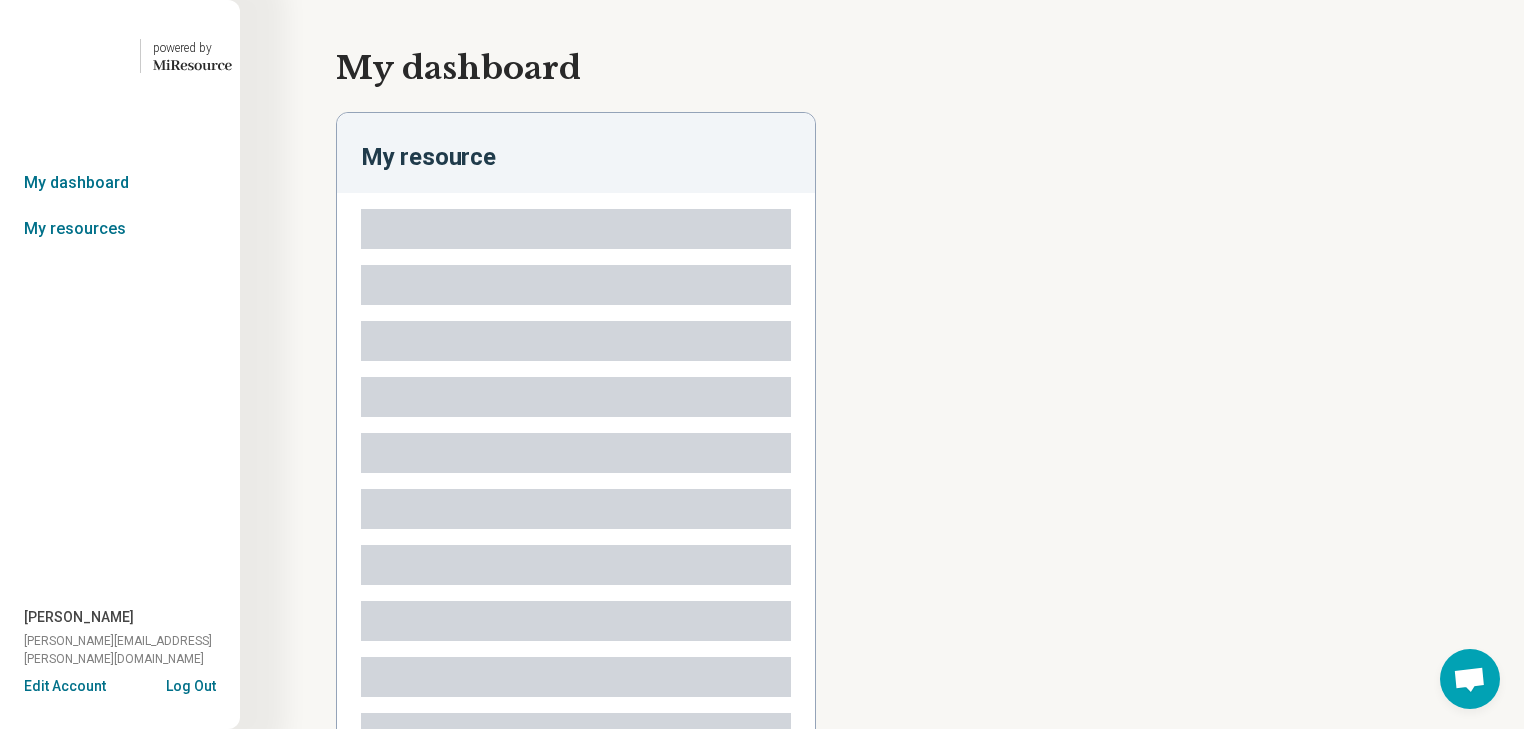 type 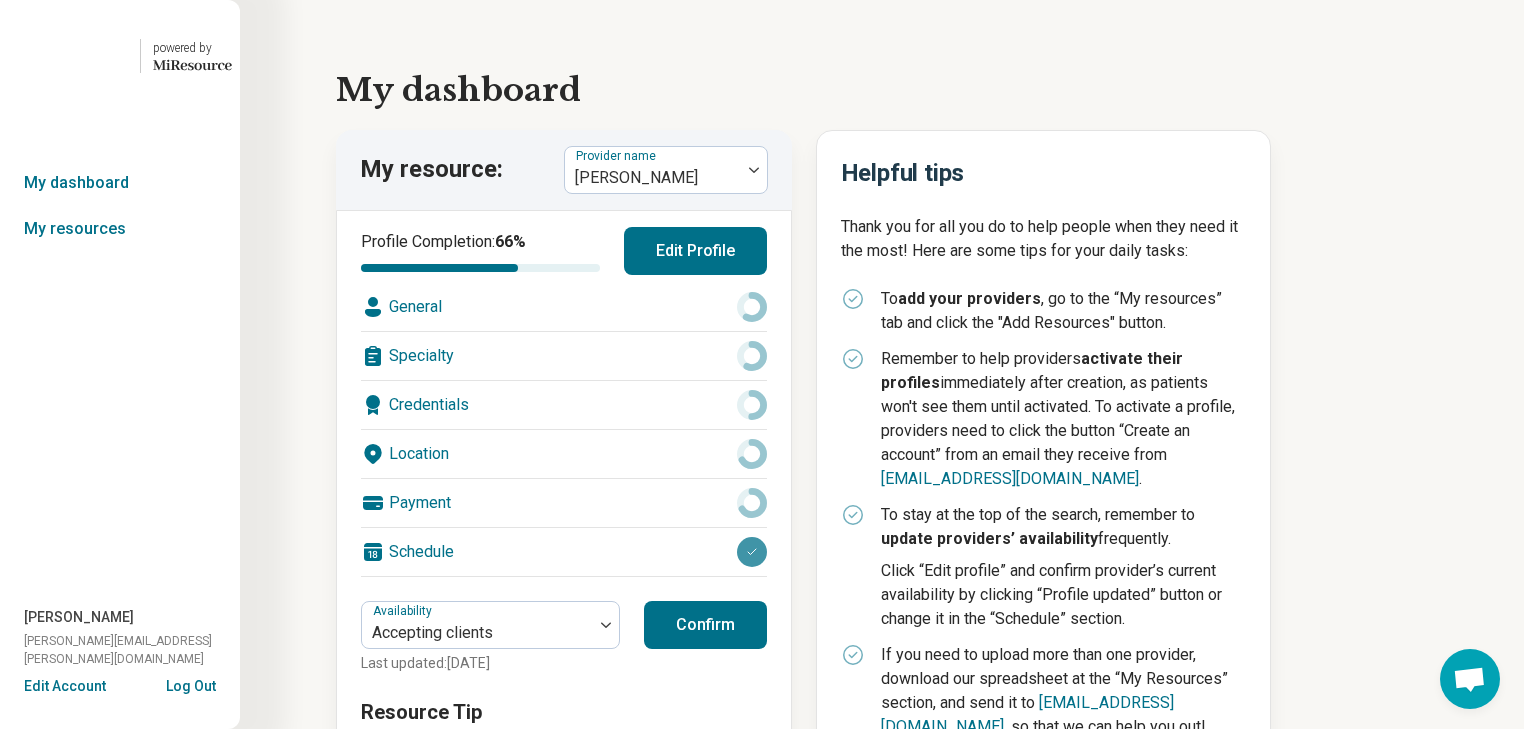 click on "Location" at bounding box center [564, 454] 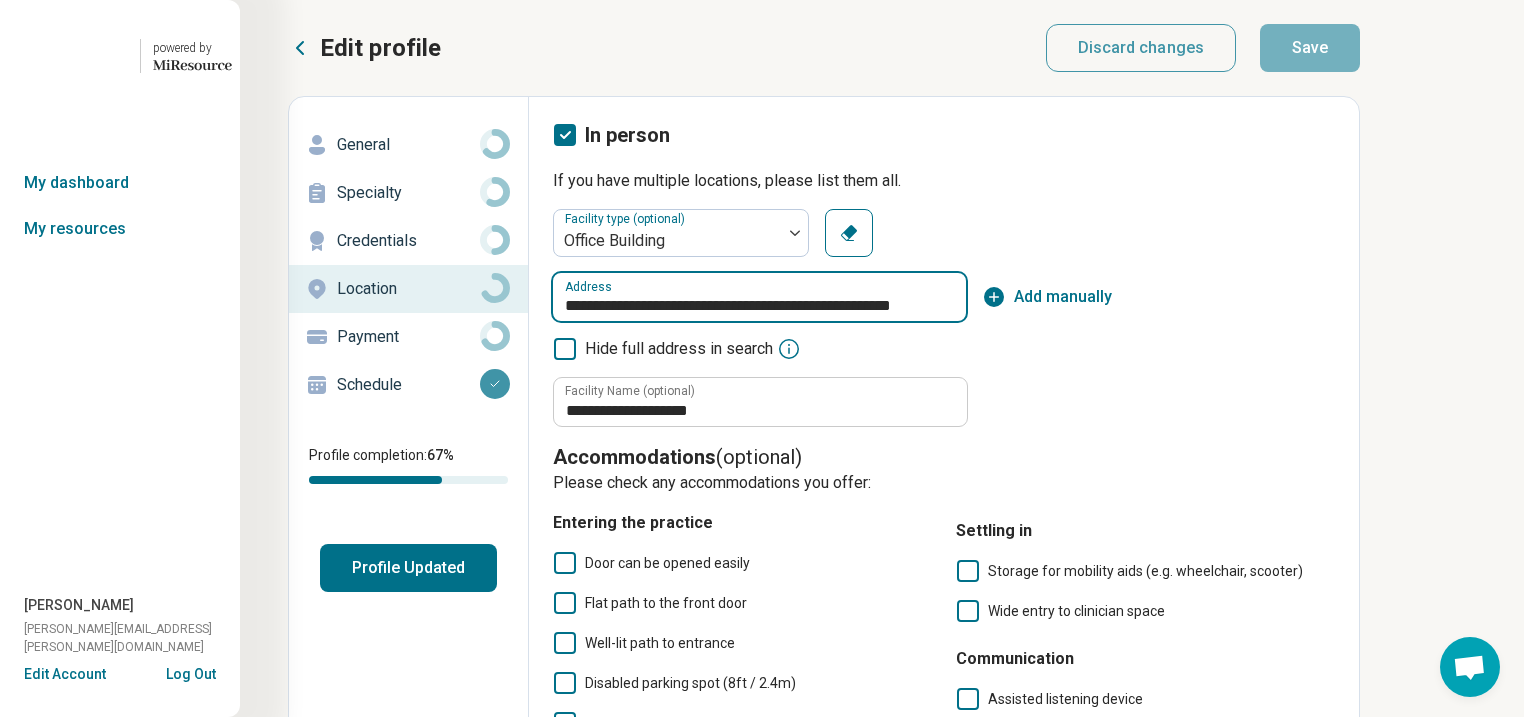 click on "**********" at bounding box center [759, 297] 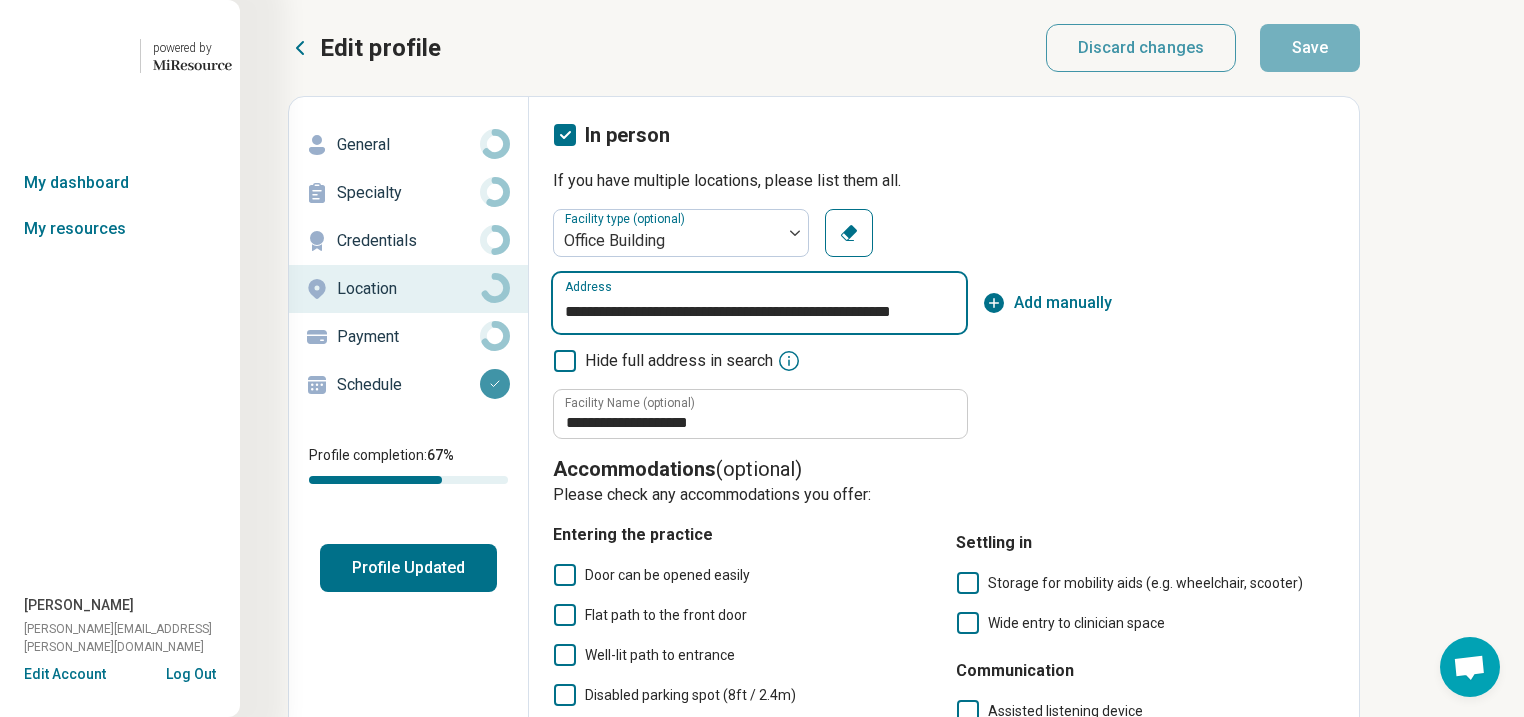 scroll, scrollTop: 0, scrollLeft: 119, axis: horizontal 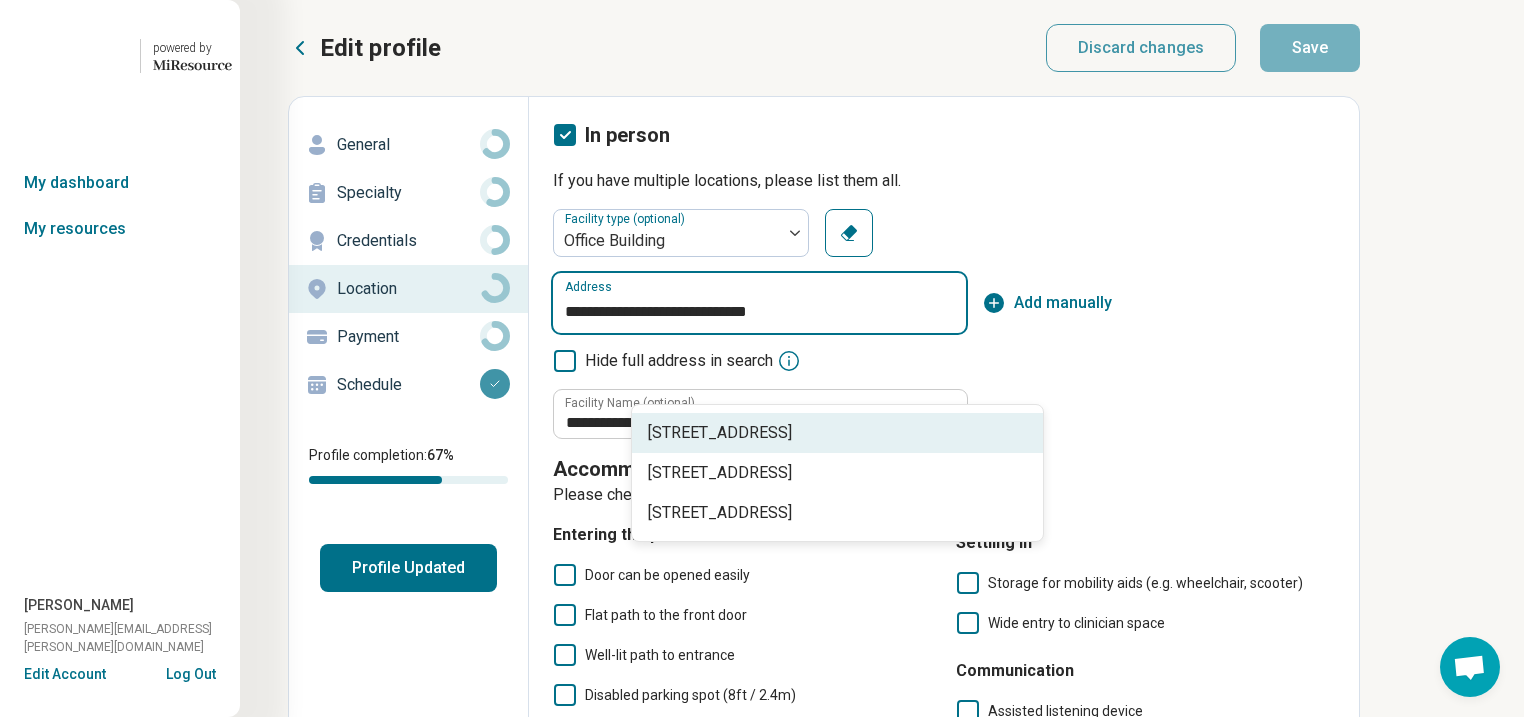 click on "[STREET_ADDRESS]" at bounding box center (841, 433) 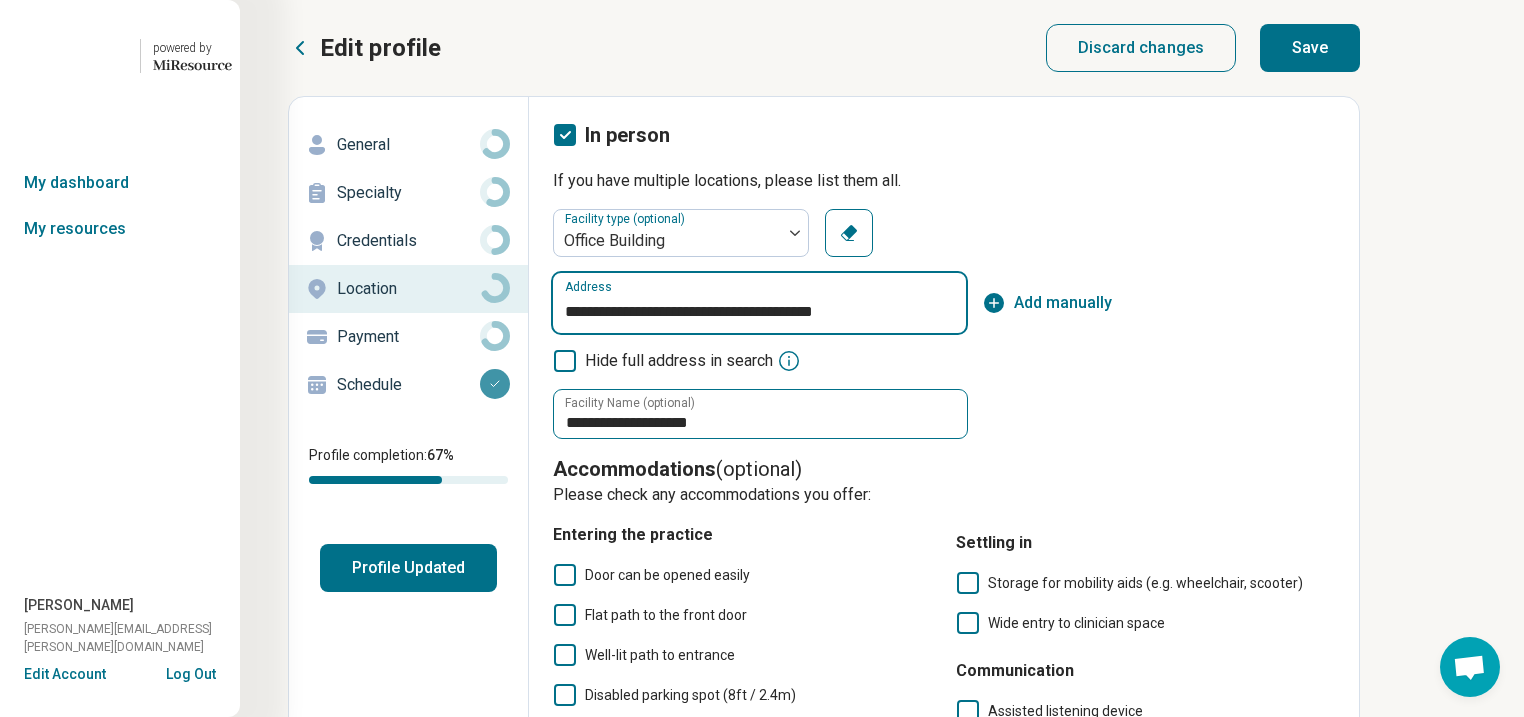 type on "**********" 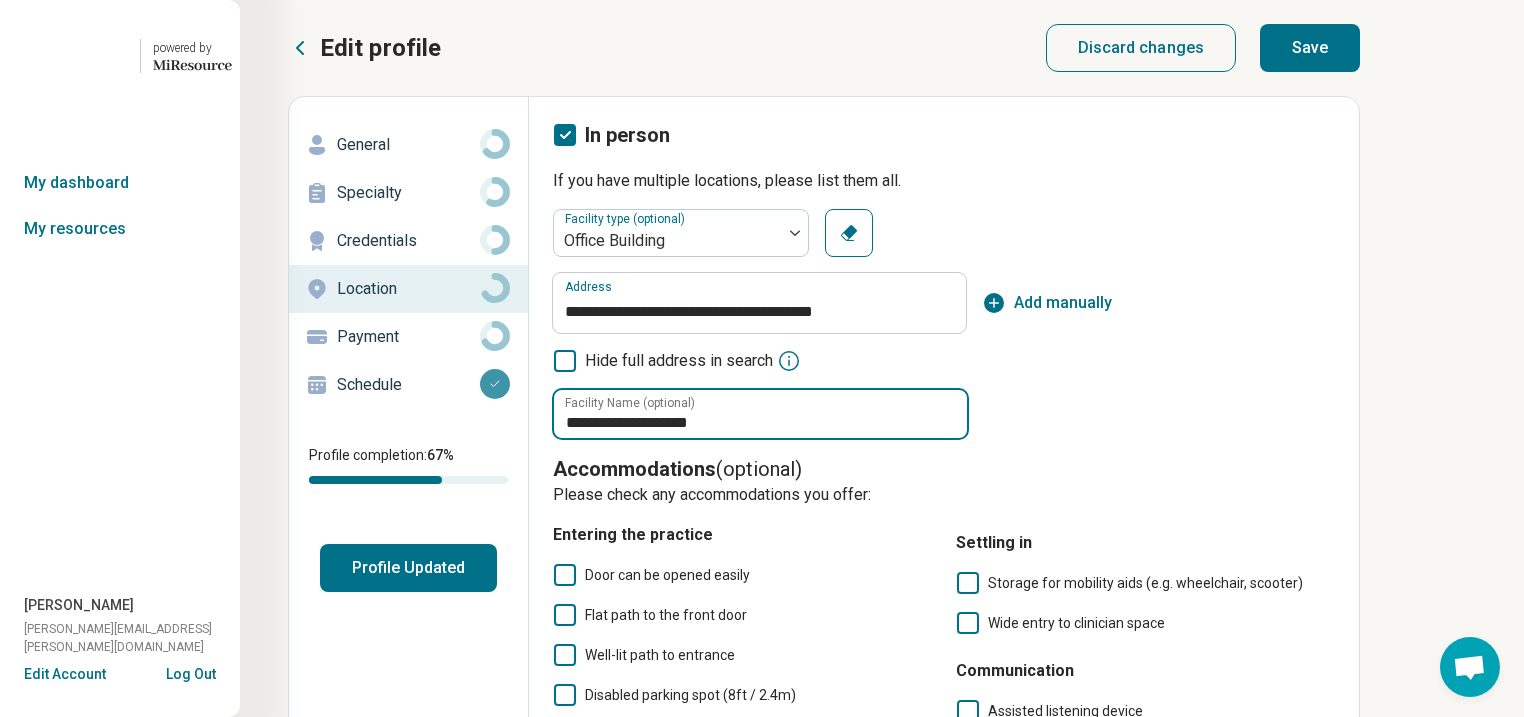 type 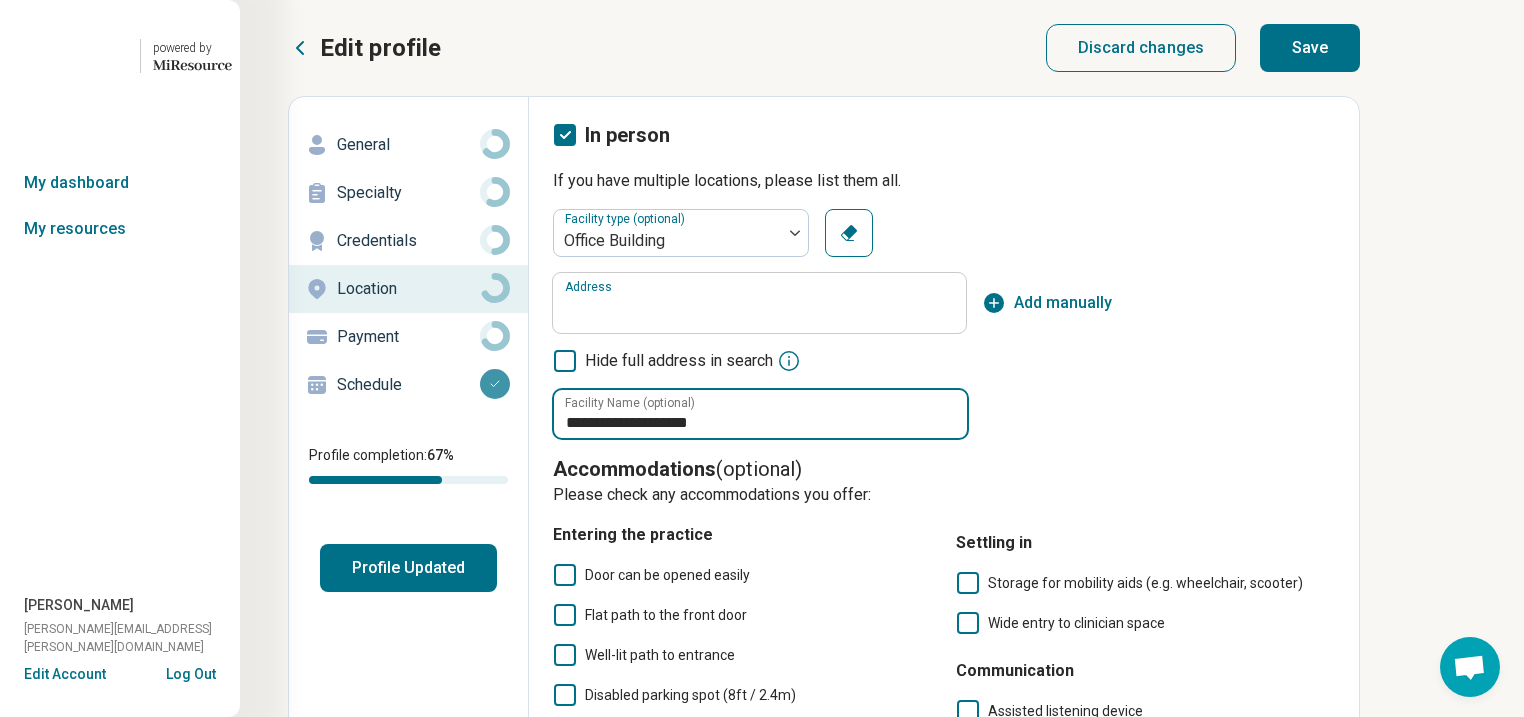 click on "**********" at bounding box center (760, 414) 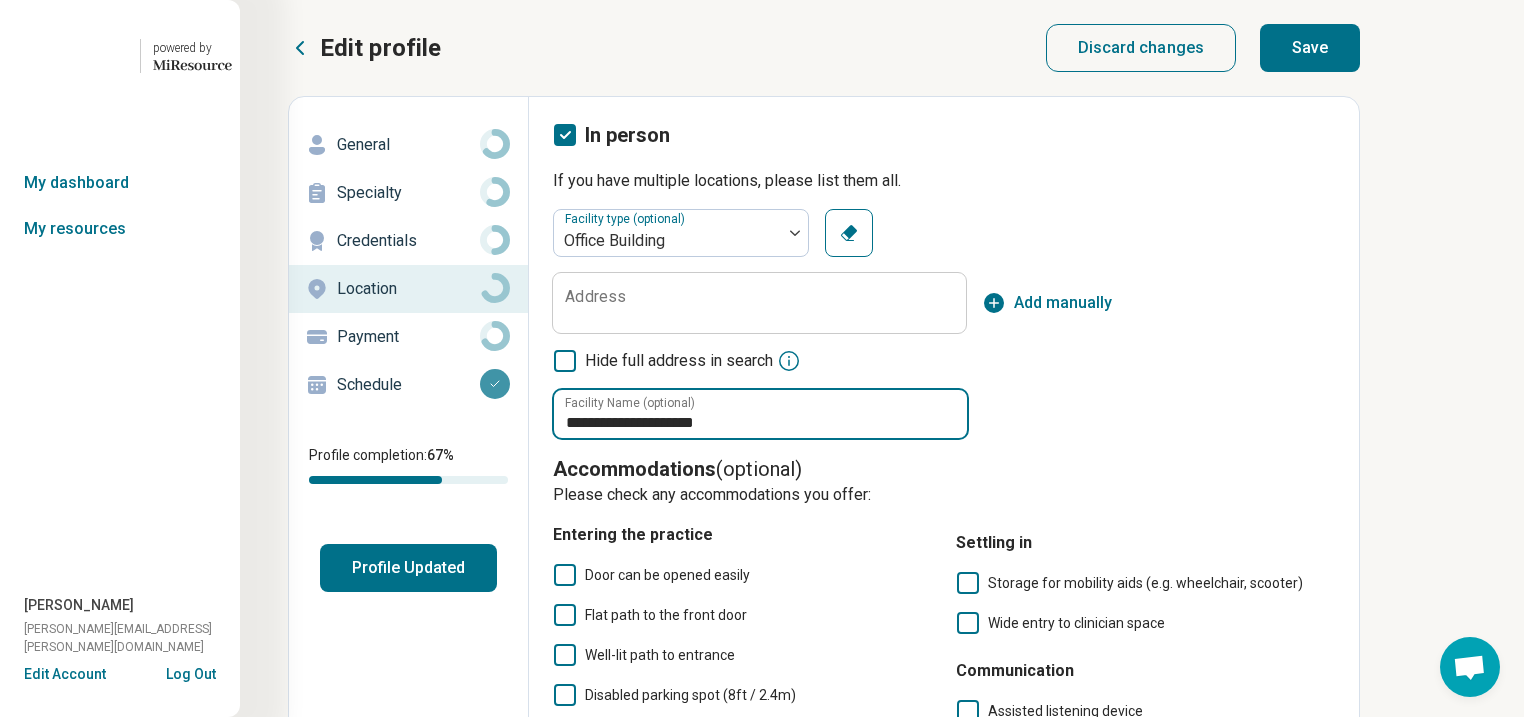 type on "**********" 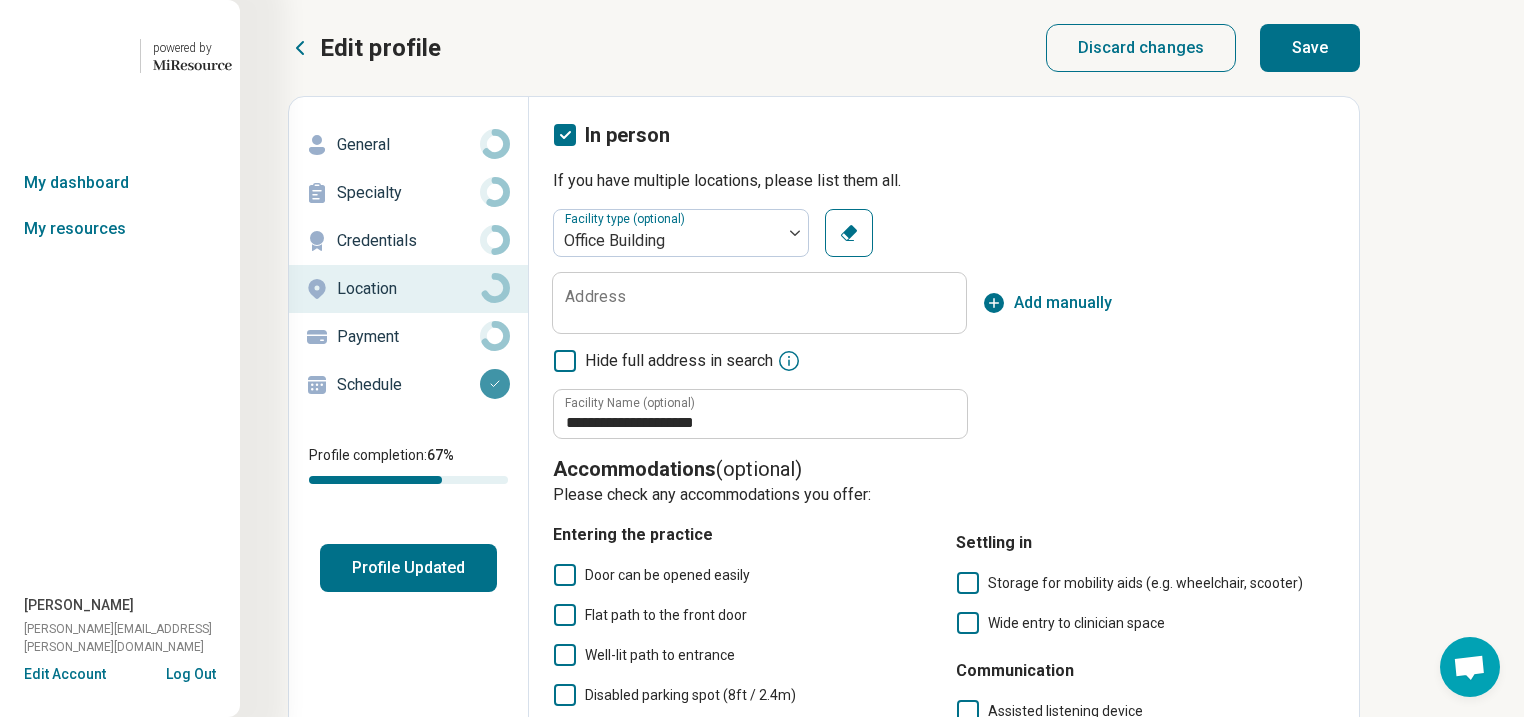 click on "Save" at bounding box center (1310, 48) 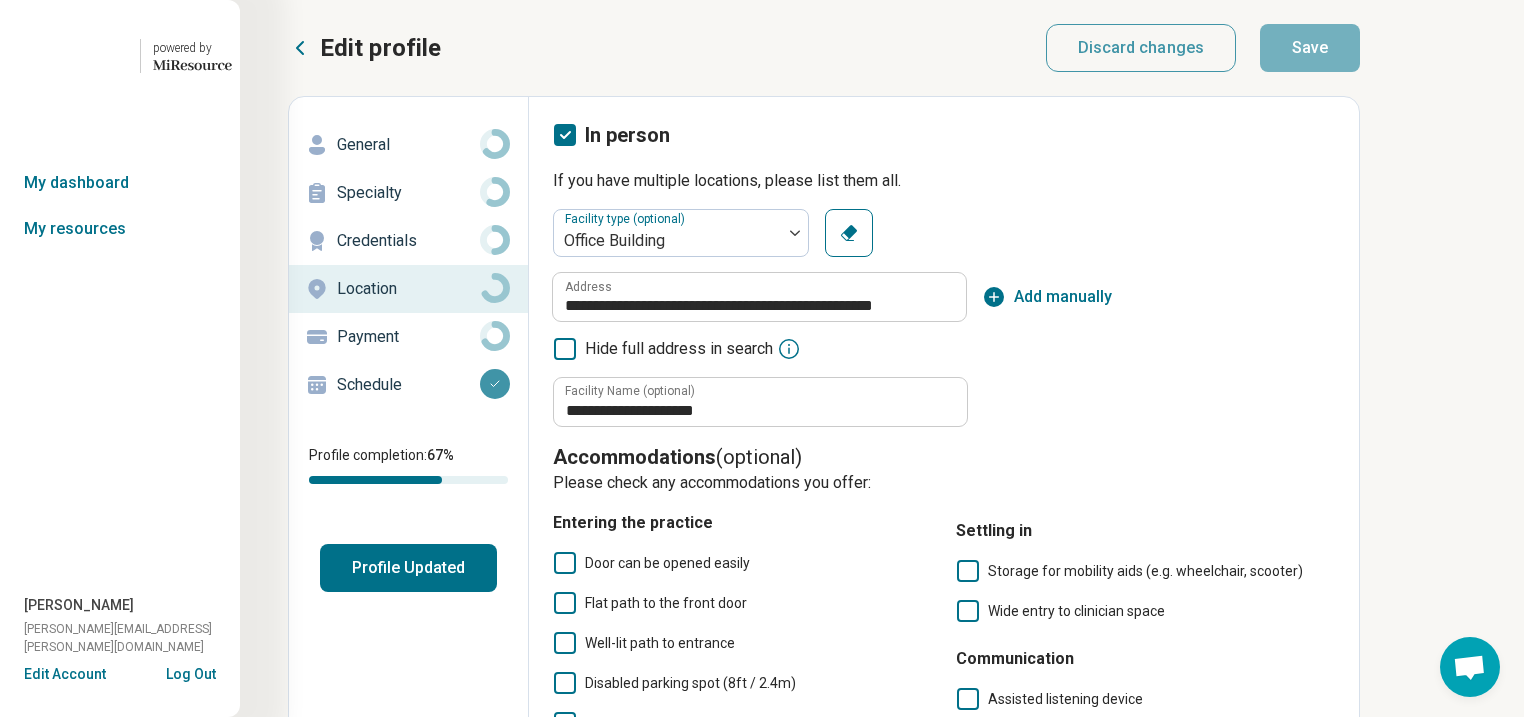 click on "Profile Updated" at bounding box center (408, 568) 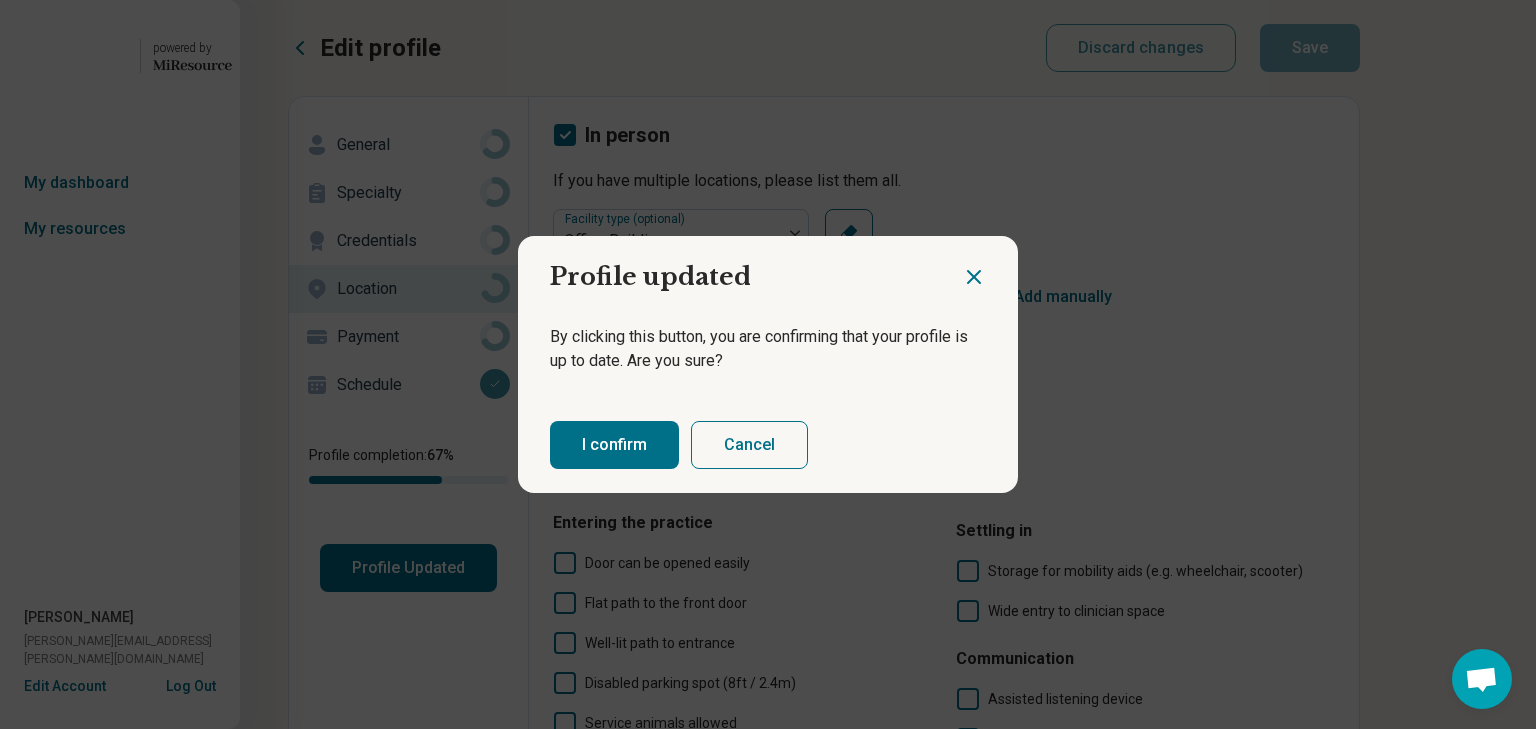 click on "I confirm" at bounding box center [614, 445] 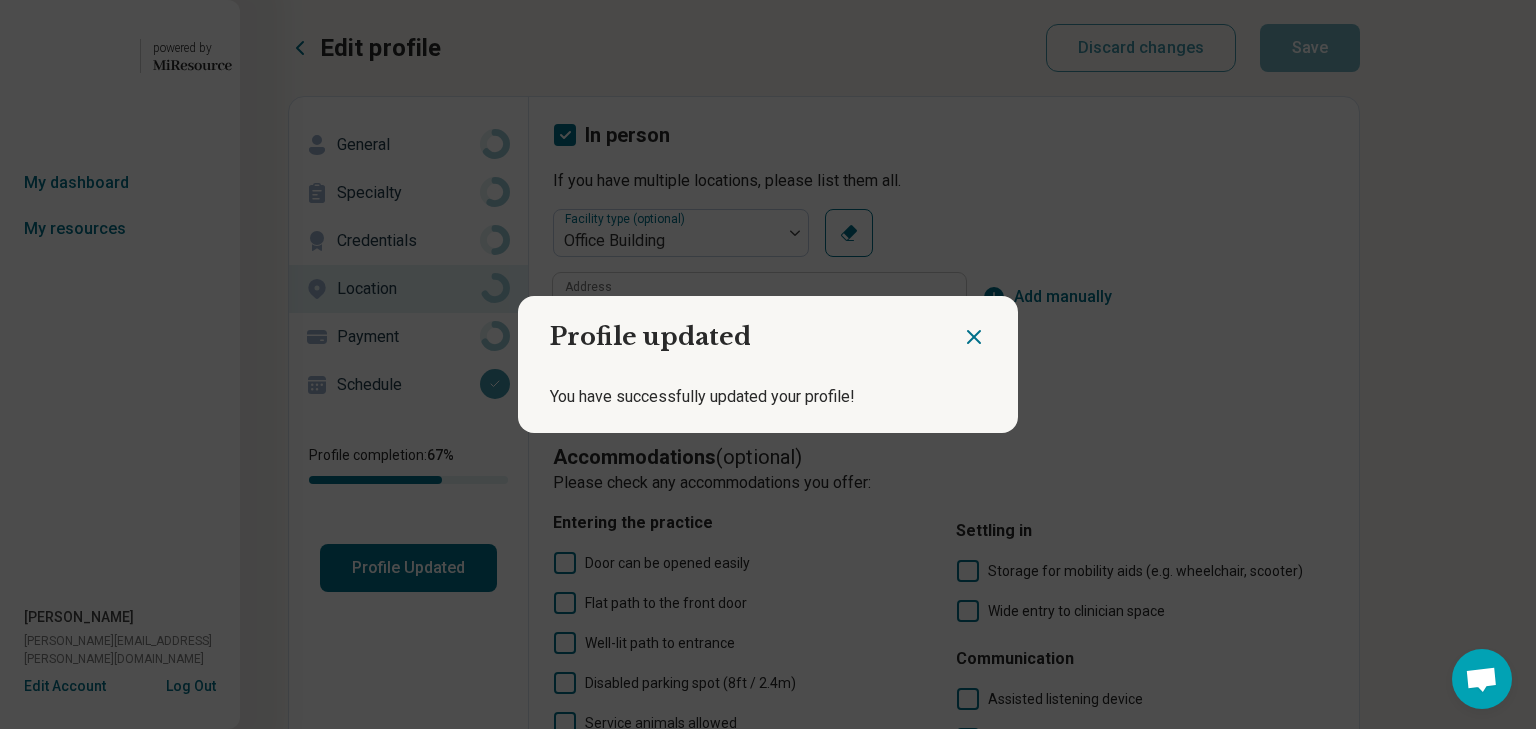 click 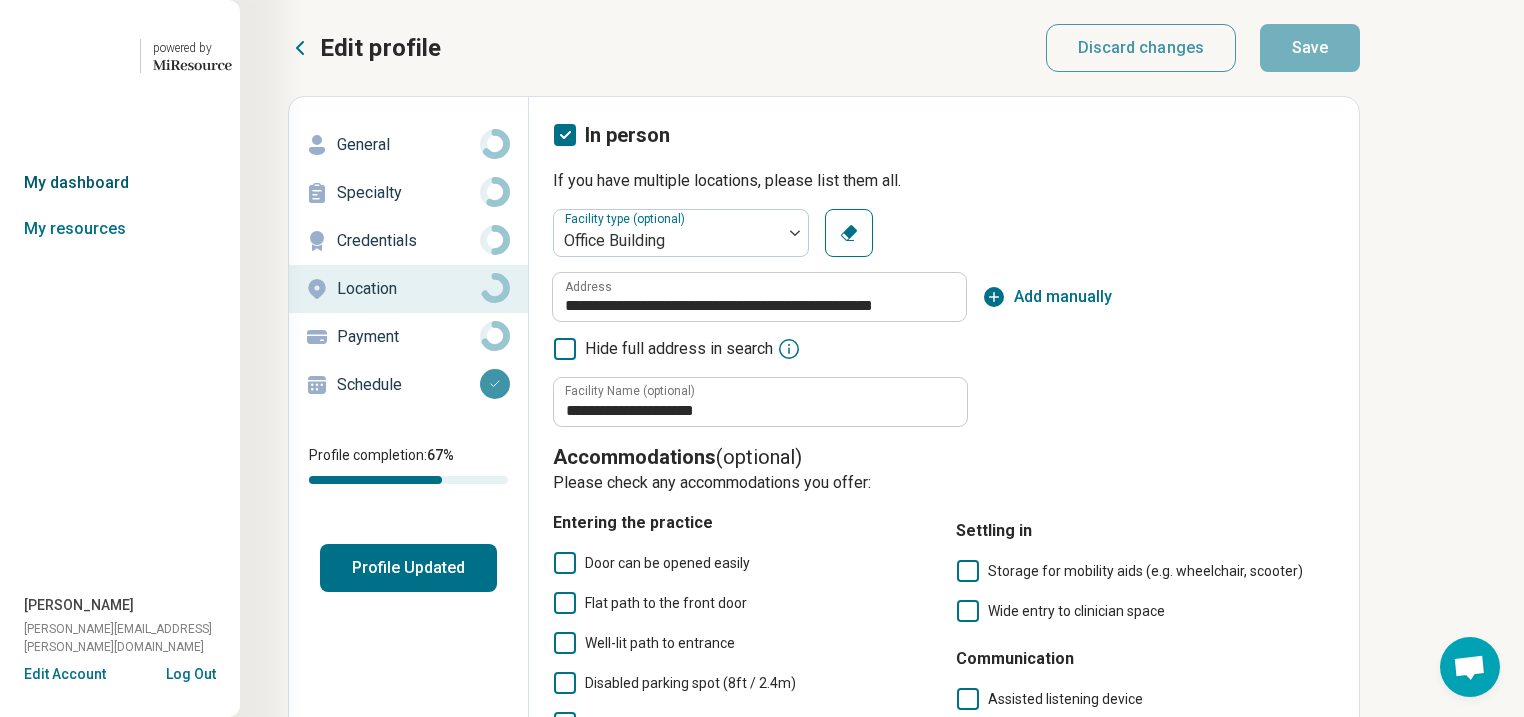 click on "My dashboard" at bounding box center (120, 183) 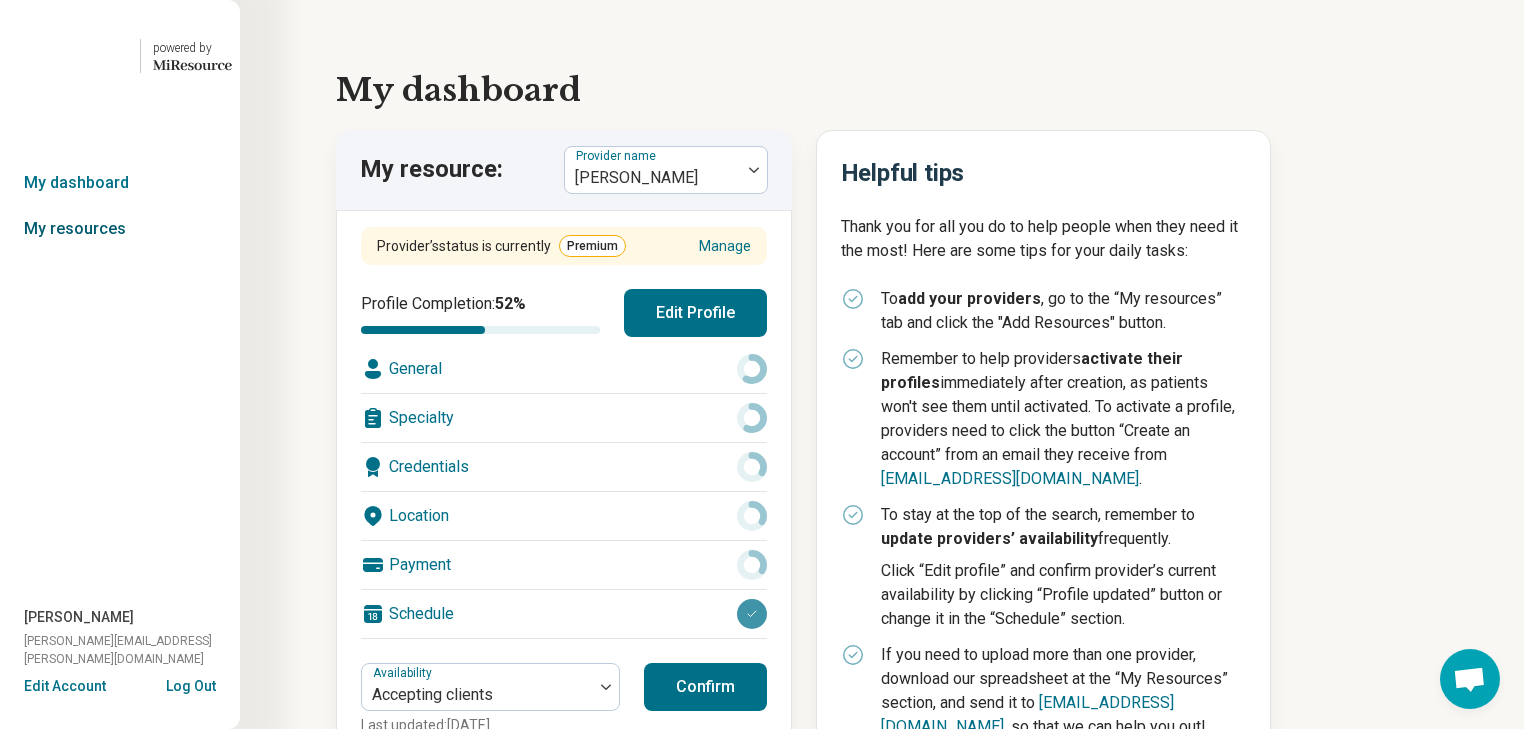 click on "My resources" at bounding box center (120, 229) 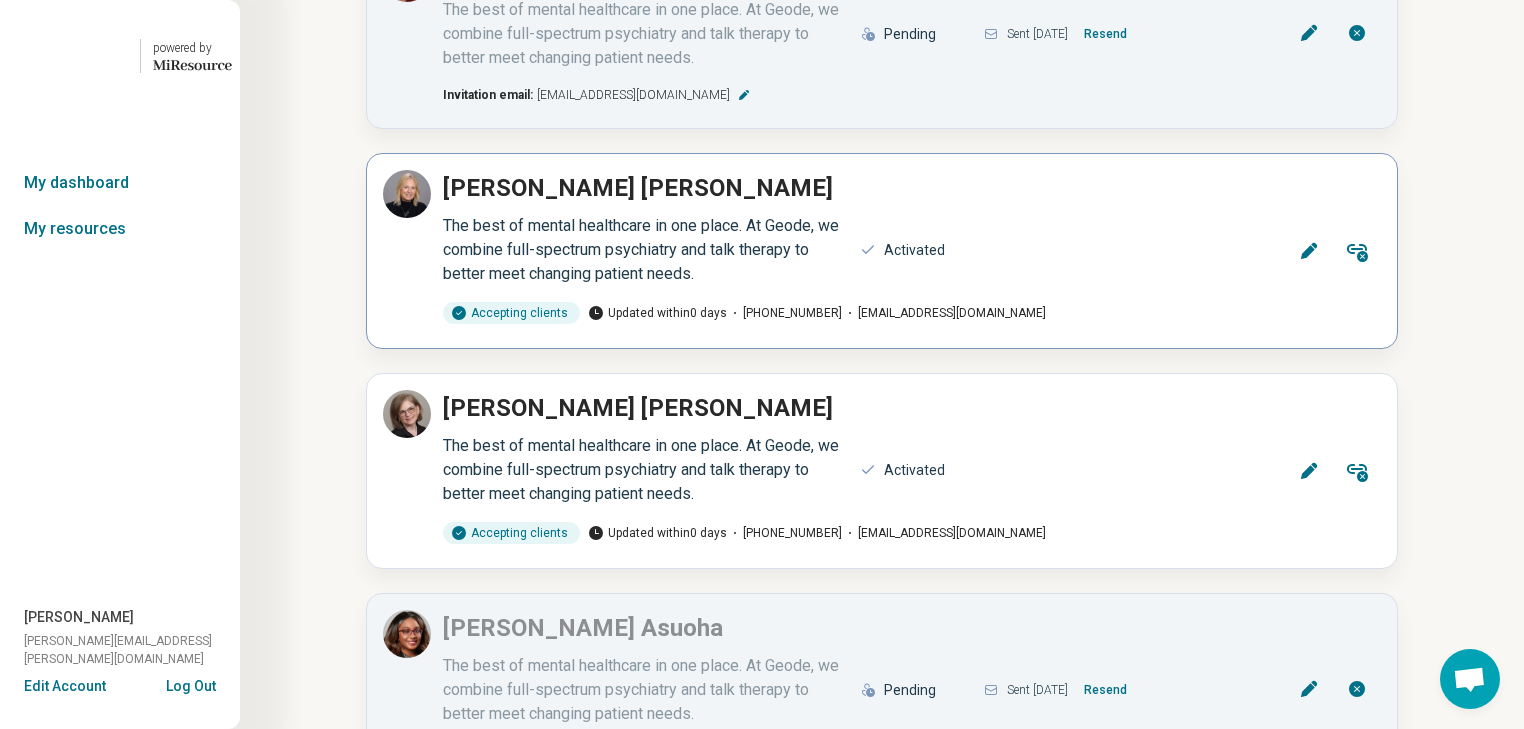 scroll, scrollTop: 240, scrollLeft: 0, axis: vertical 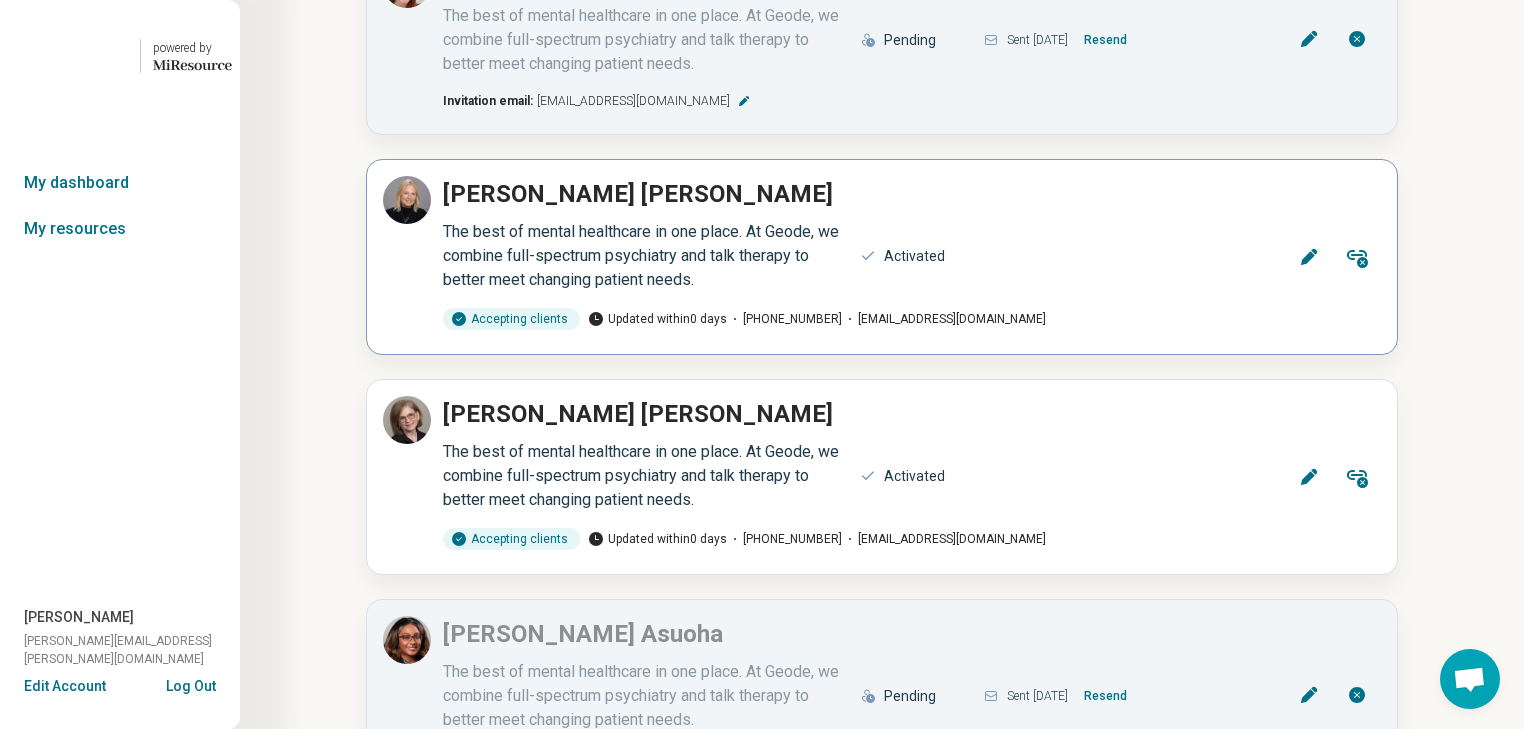 click on "The best of mental healthcare in one place. At Geode, we combine full-spectrum psychiatry and talk therapy to better meet changing patient needs." at bounding box center [645, 256] 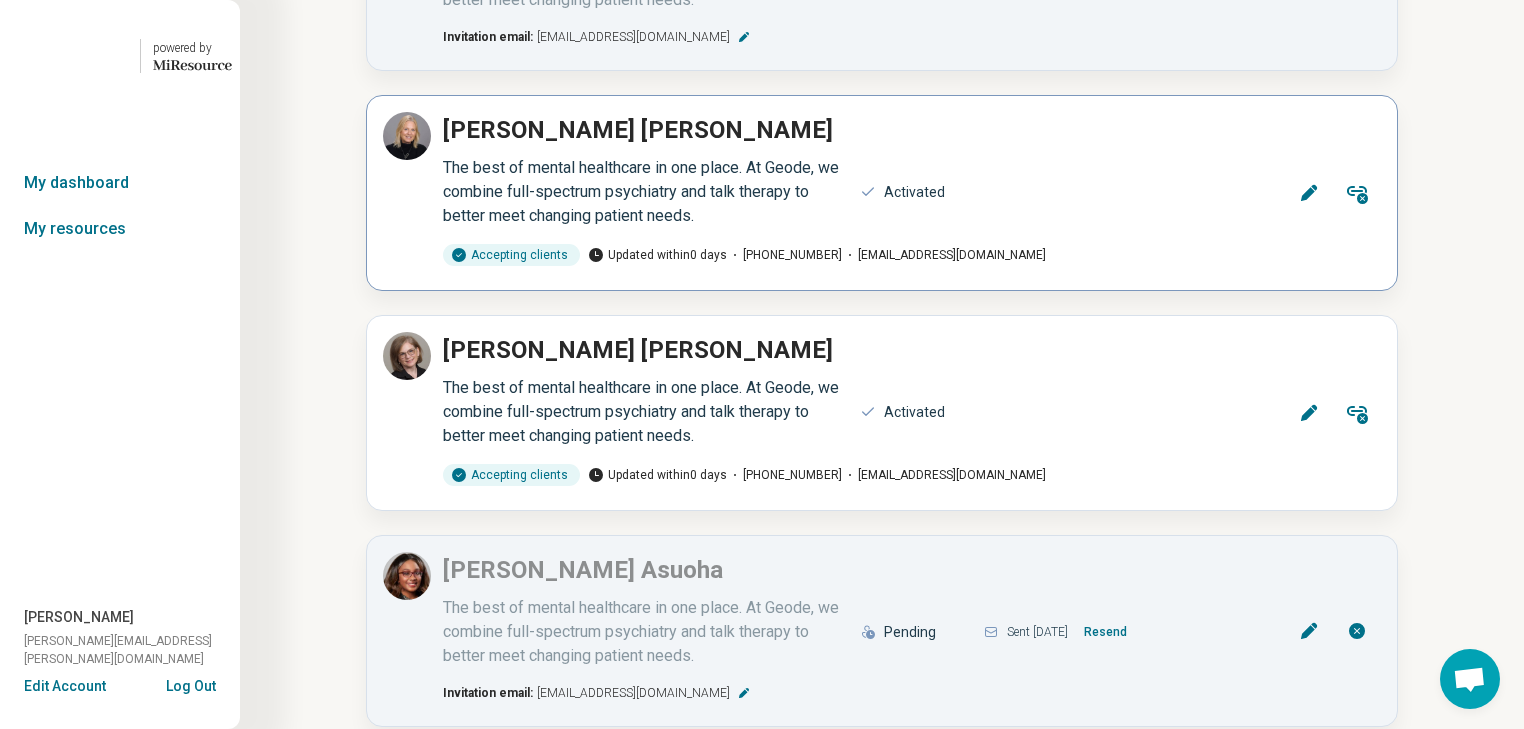 scroll, scrollTop: 320, scrollLeft: 0, axis: vertical 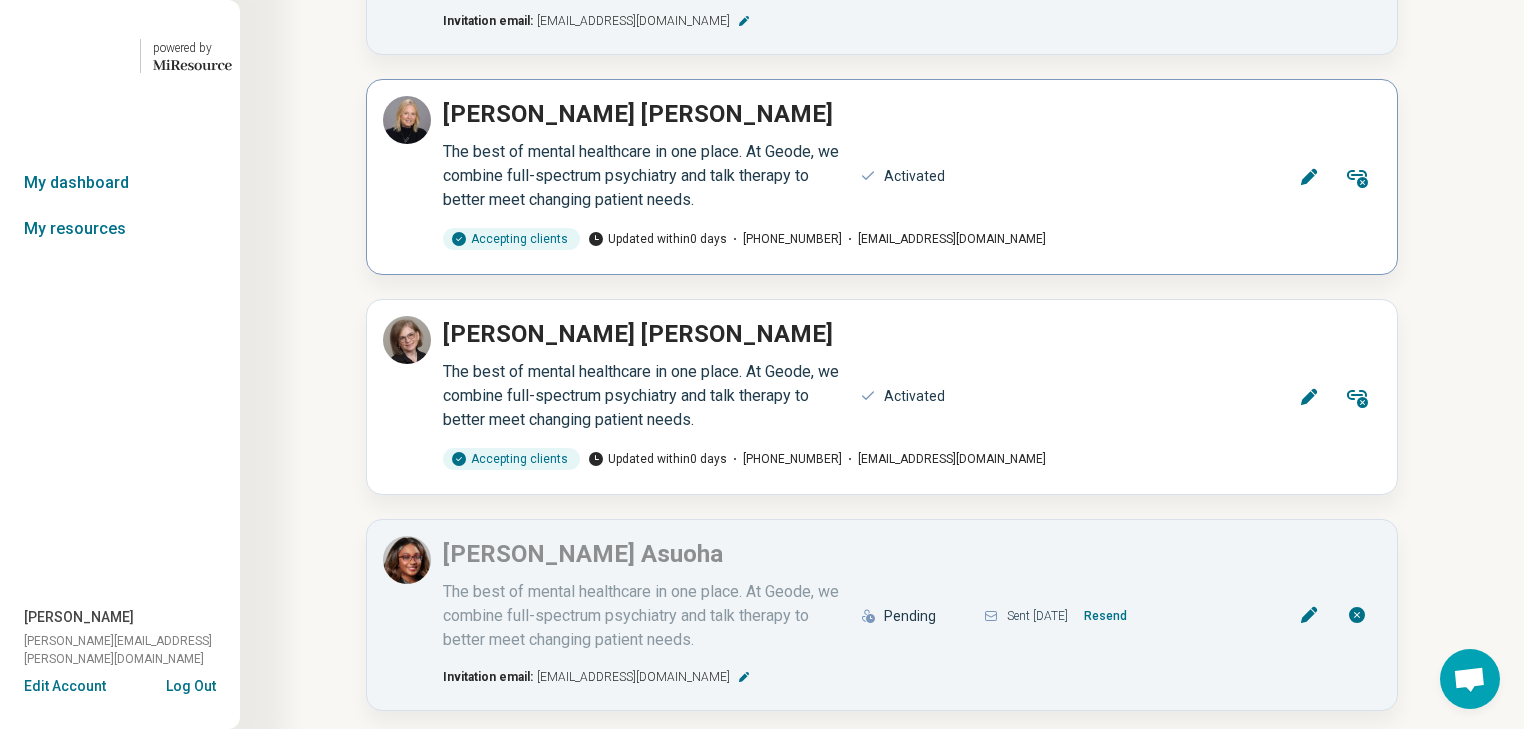click on "Edit" at bounding box center (1309, 177) 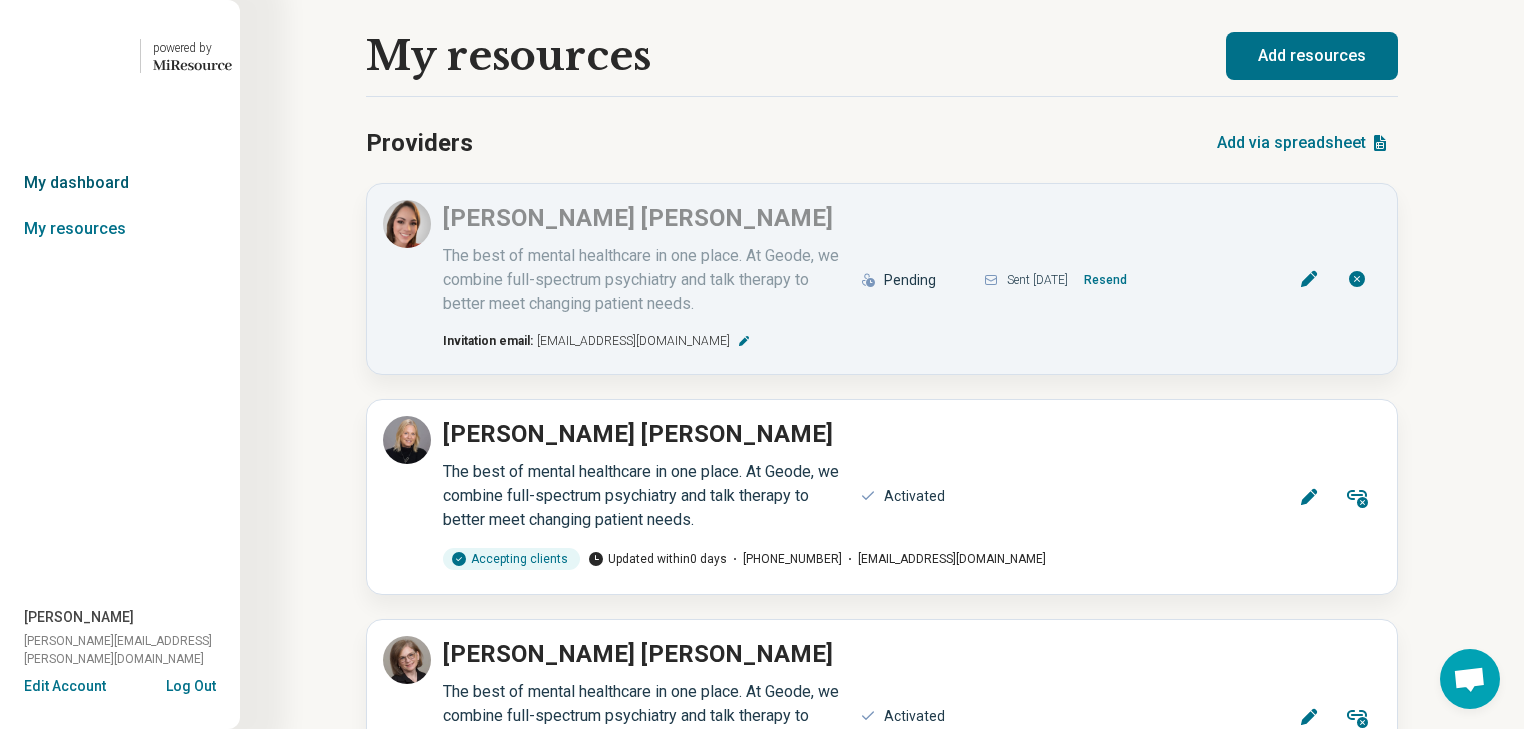 click on "My dashboard" at bounding box center (120, 183) 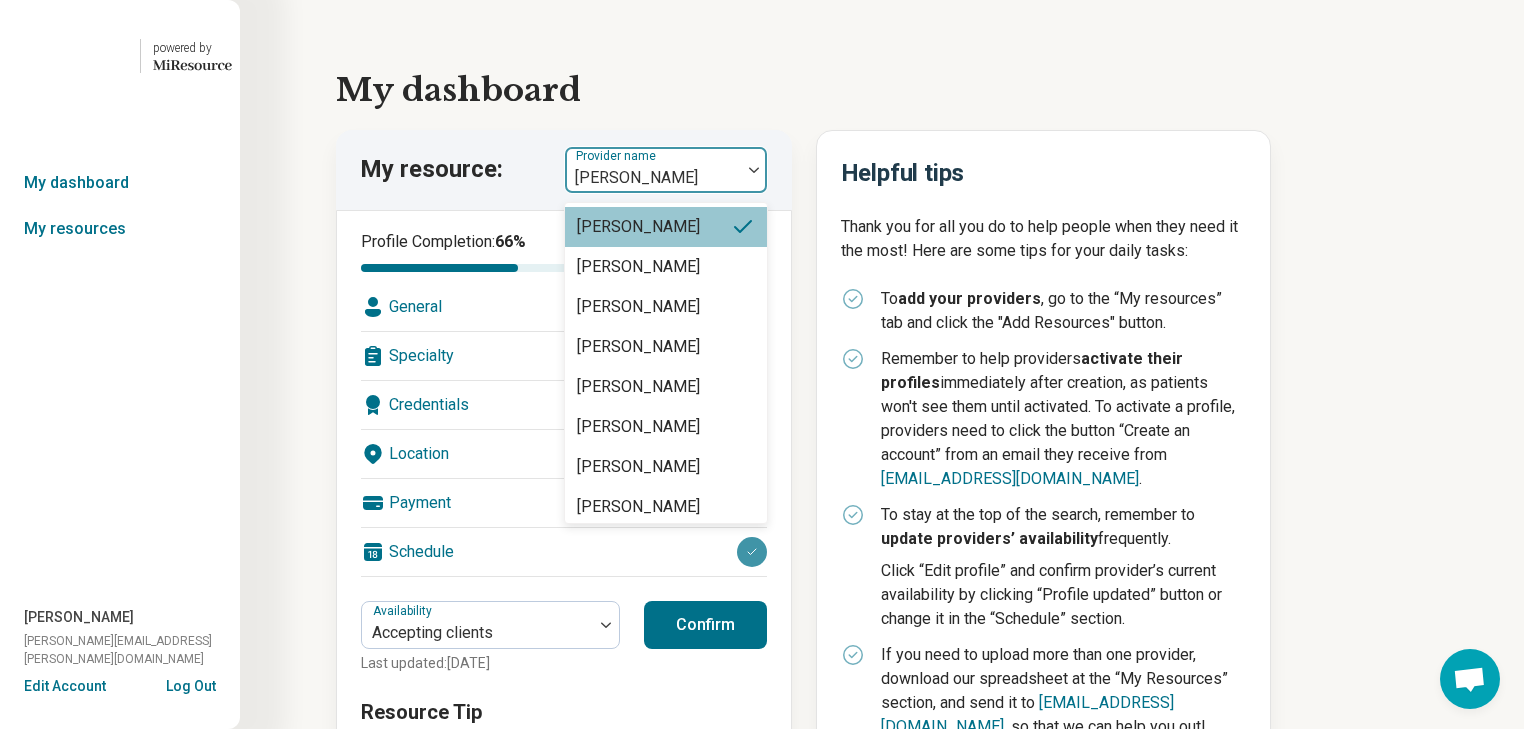 click at bounding box center (754, 170) 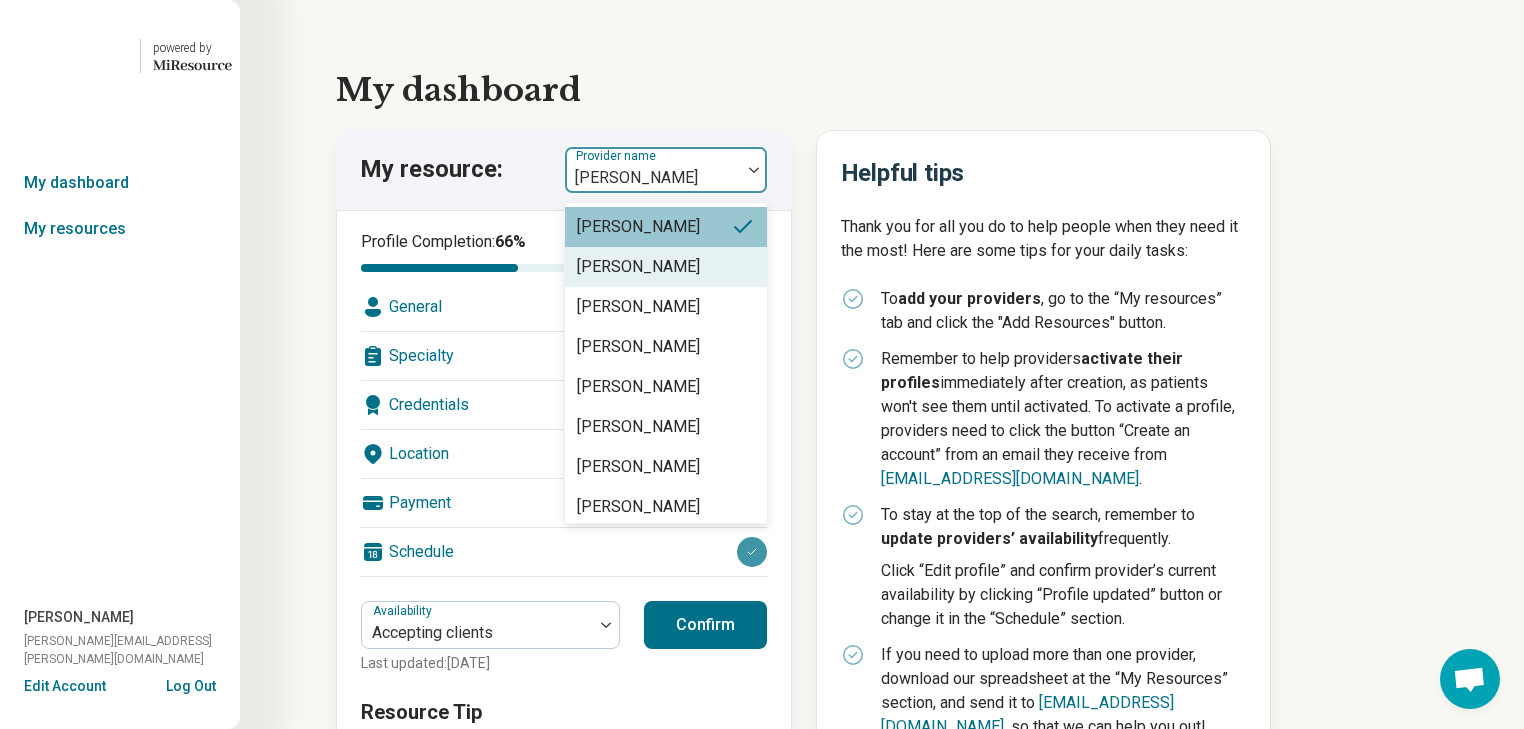 click on "[PERSON_NAME]" at bounding box center [638, 267] 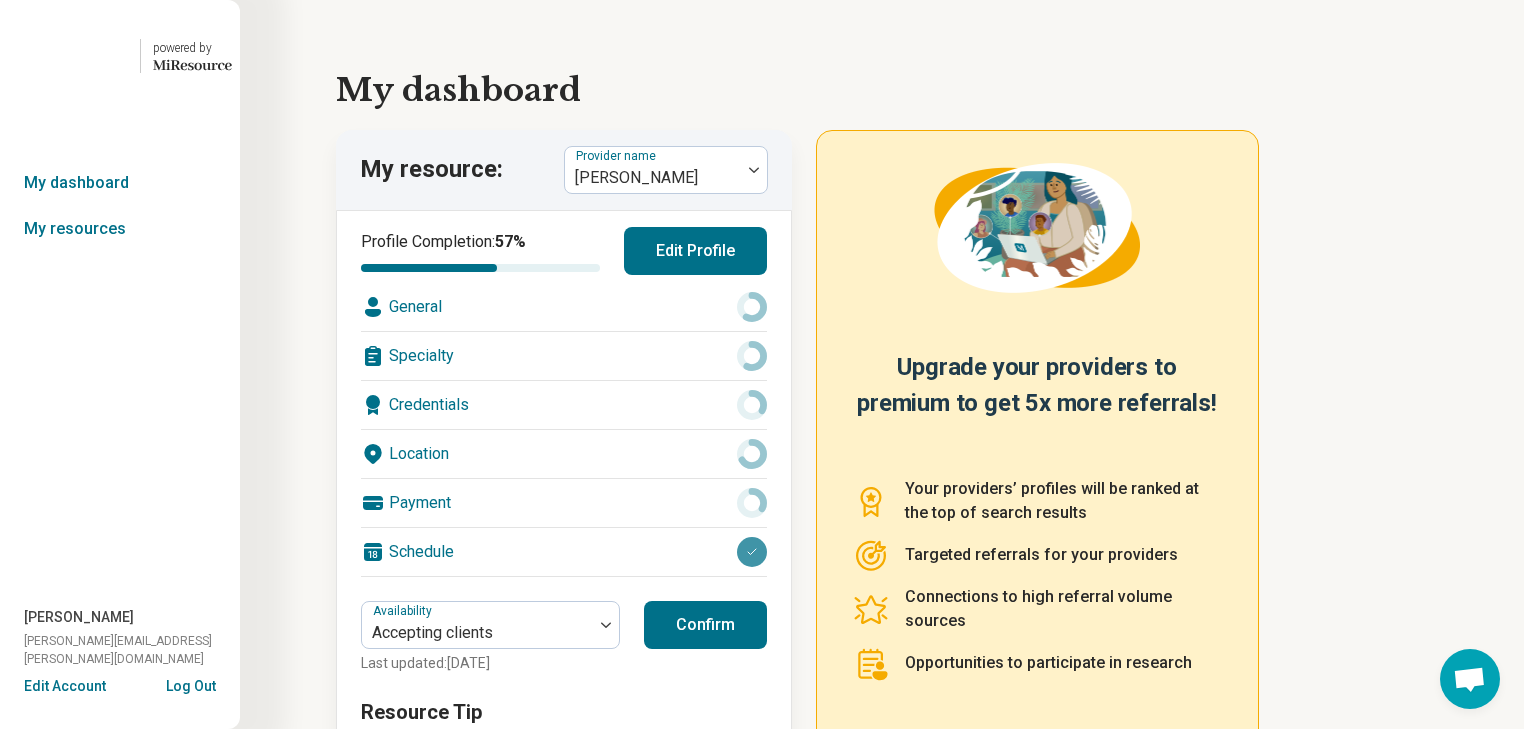 click on "Location" at bounding box center [564, 454] 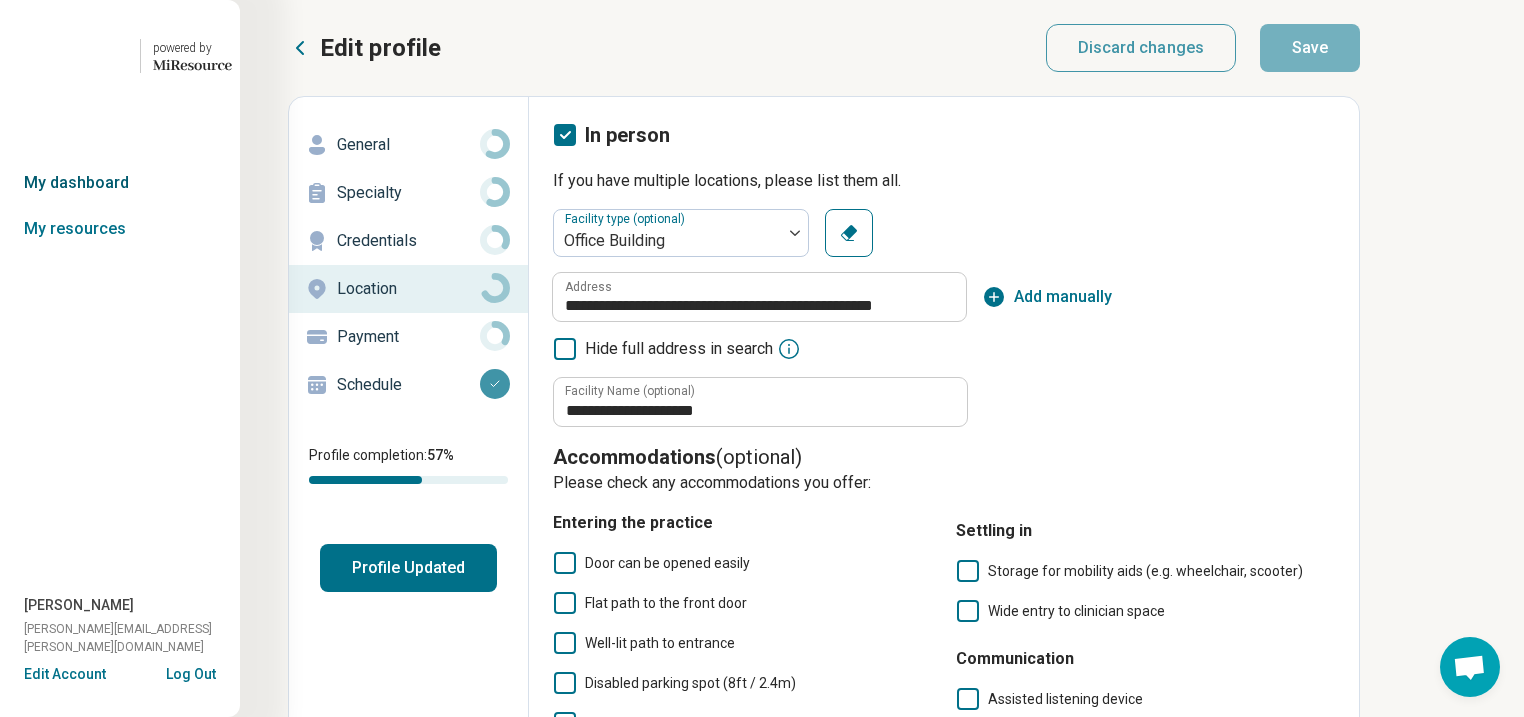 click on "My dashboard" at bounding box center (120, 183) 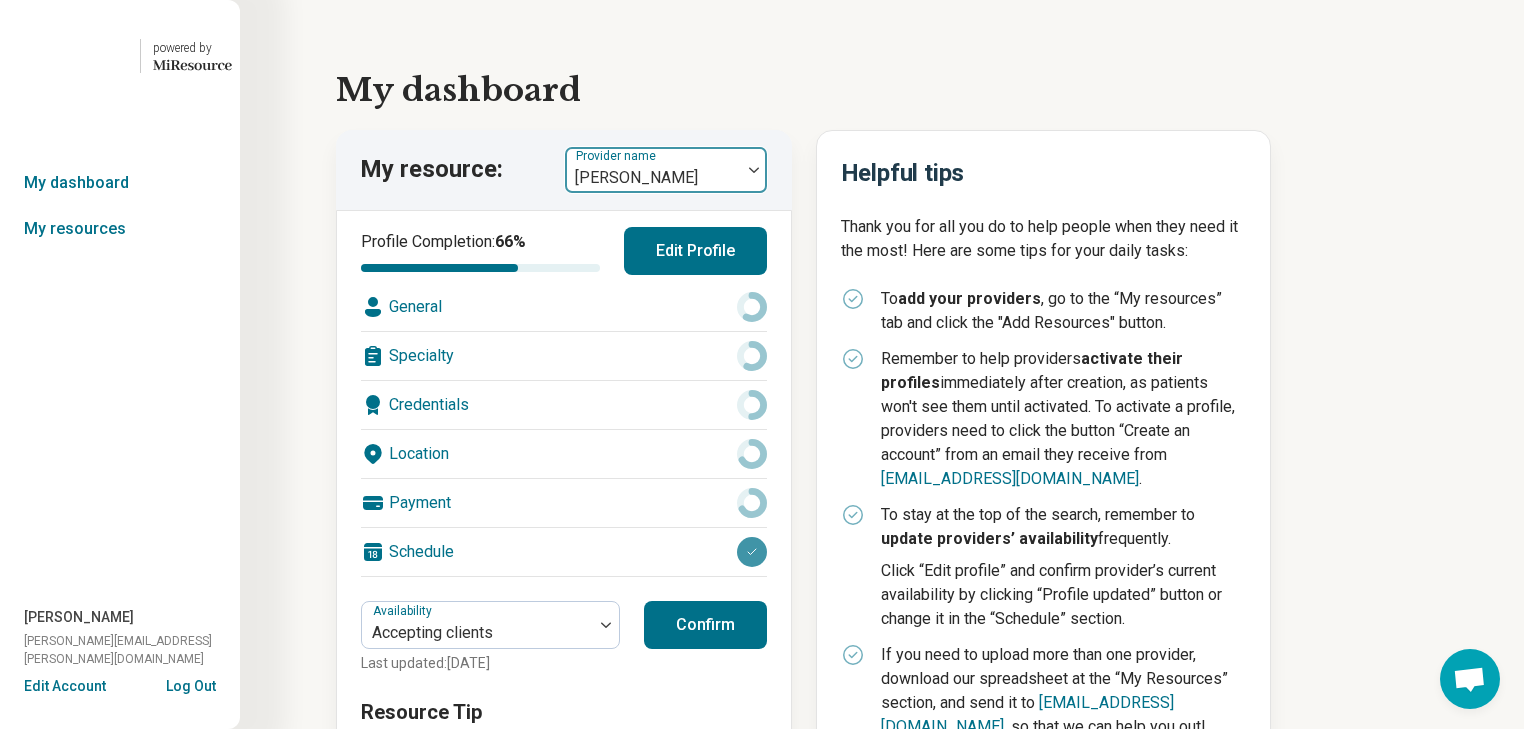 click at bounding box center [754, 170] 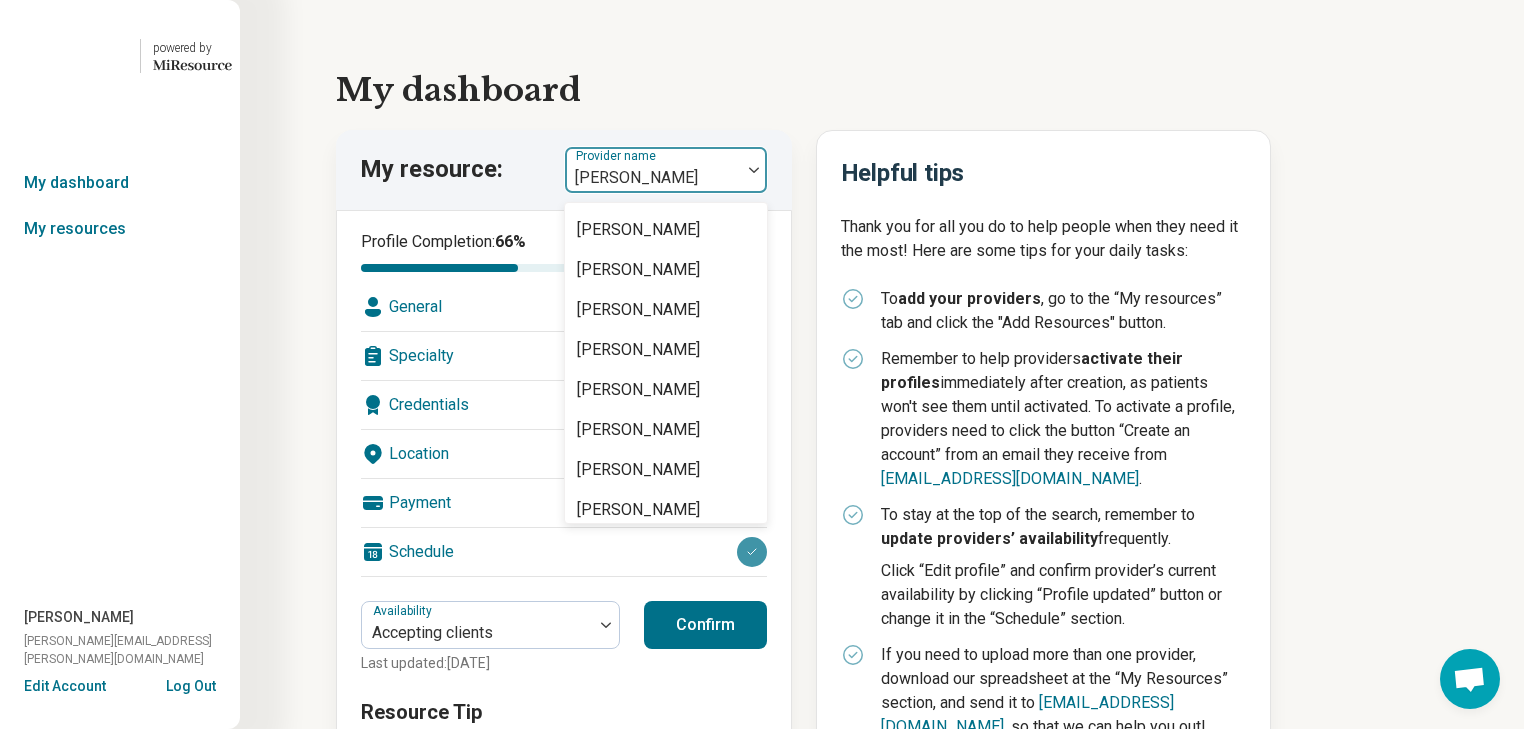 scroll, scrollTop: 400, scrollLeft: 0, axis: vertical 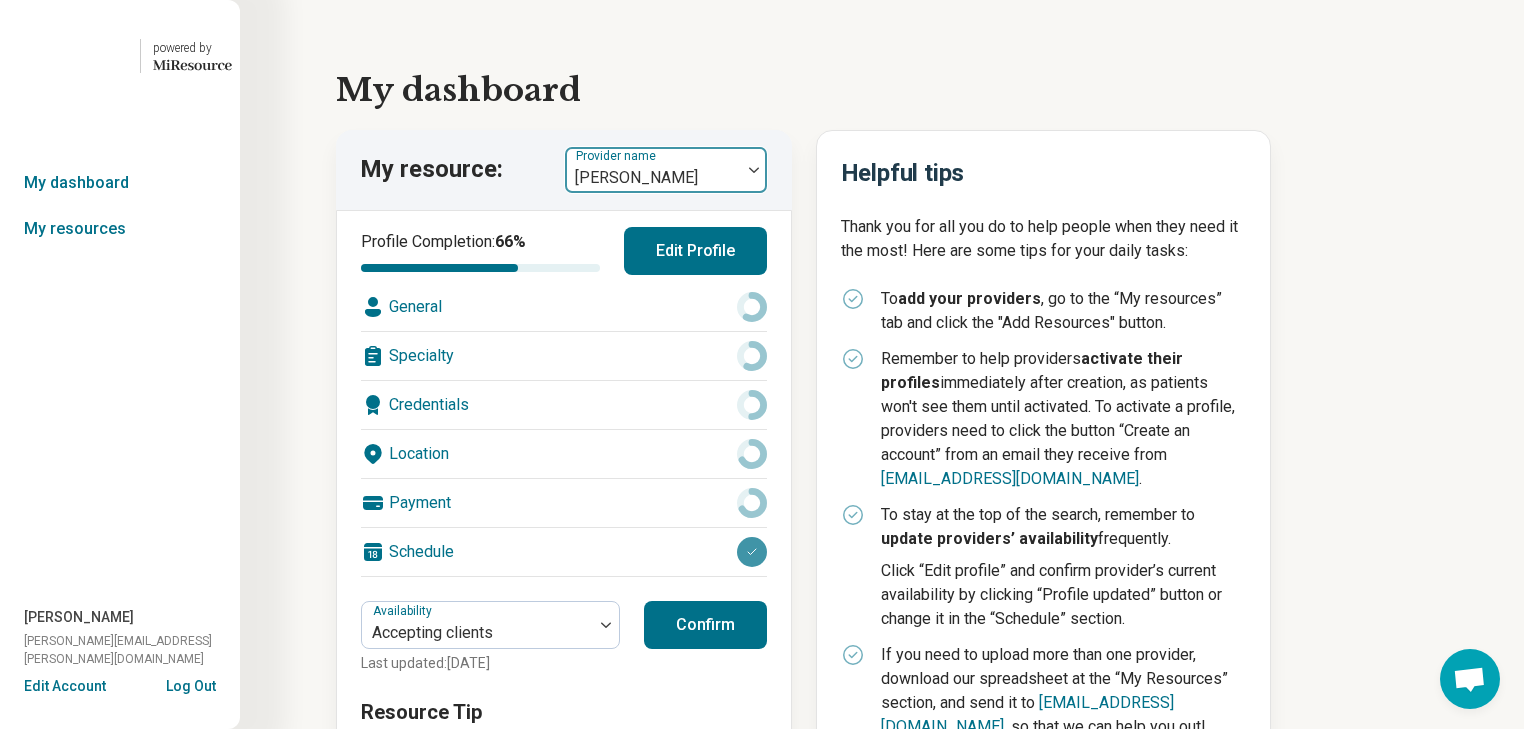 click at bounding box center [754, 170] 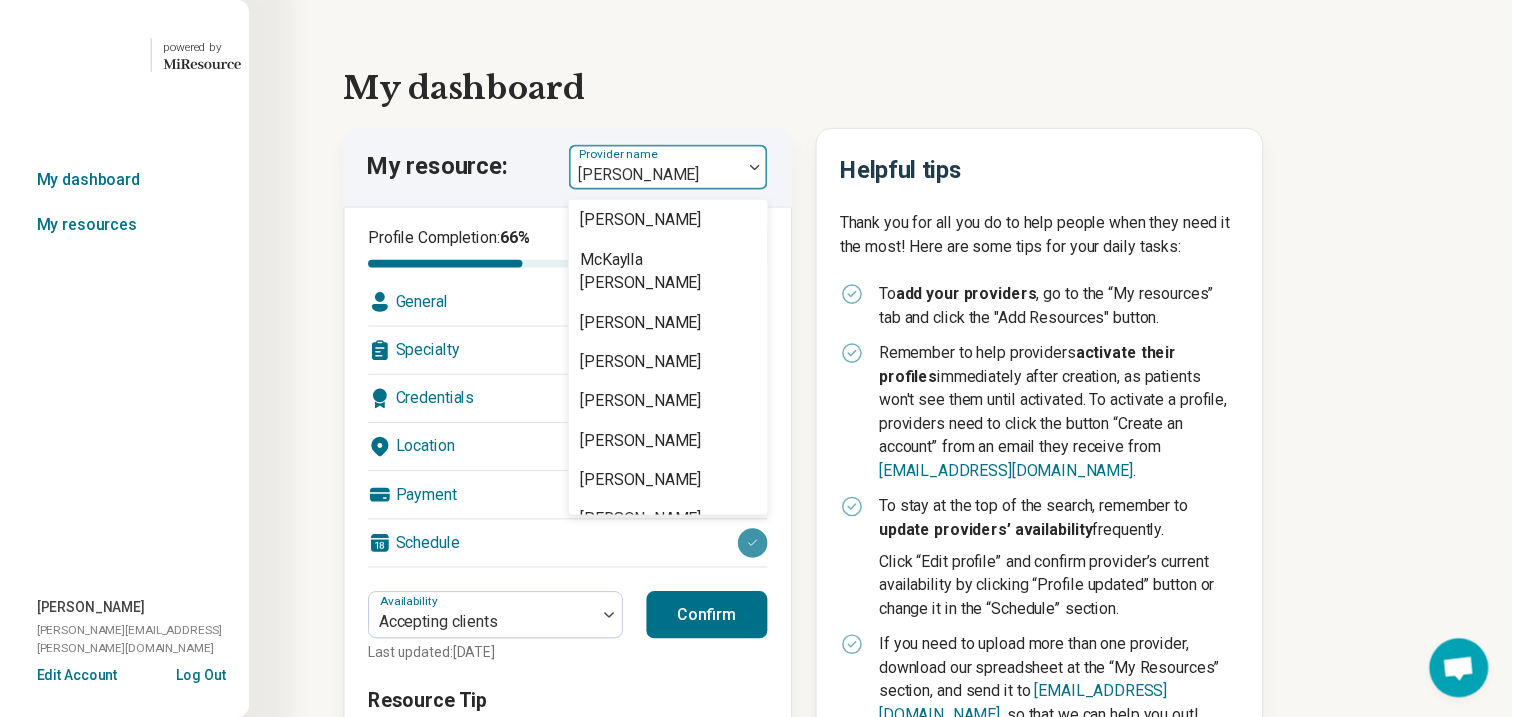 scroll, scrollTop: 2000, scrollLeft: 0, axis: vertical 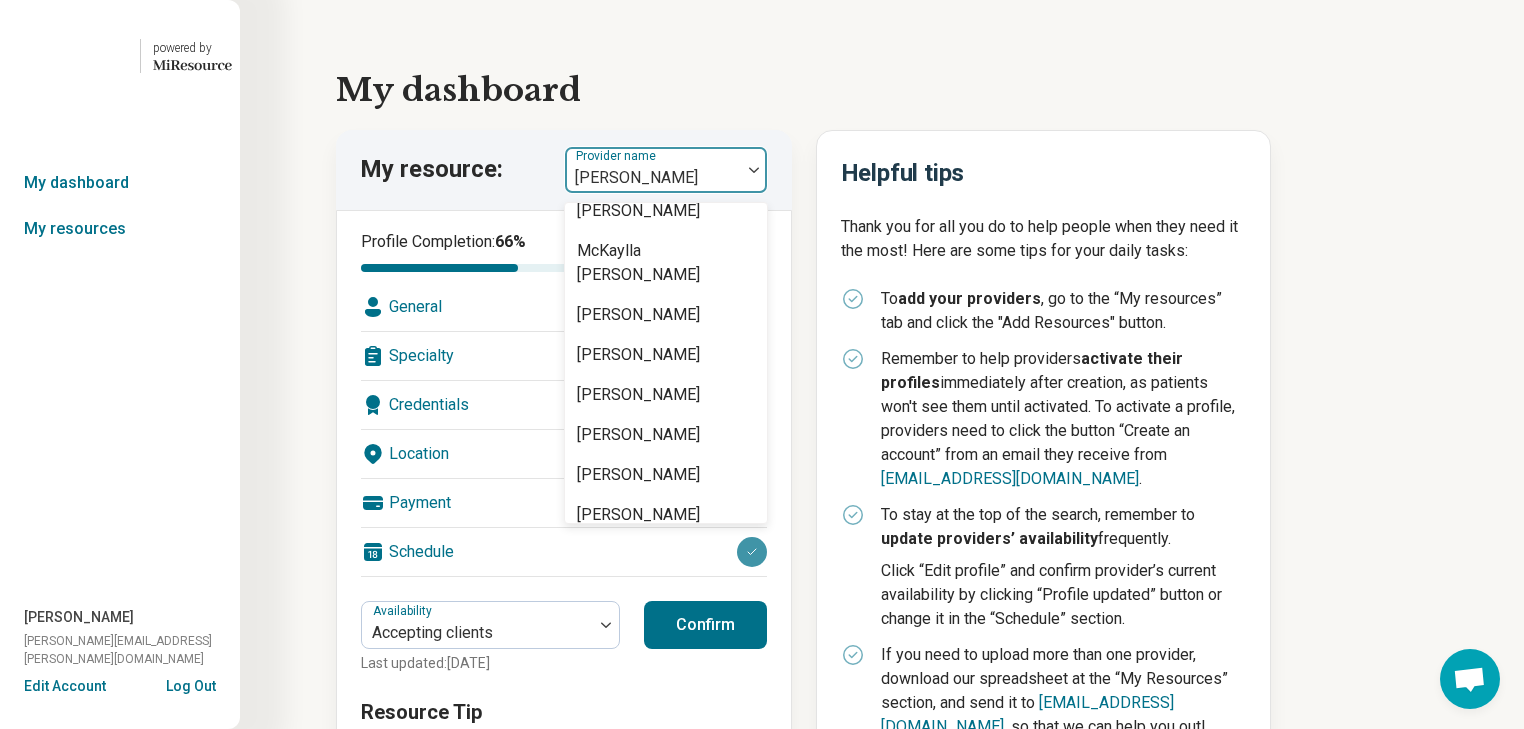 click on "[PERSON_NAME]" at bounding box center (638, 11) 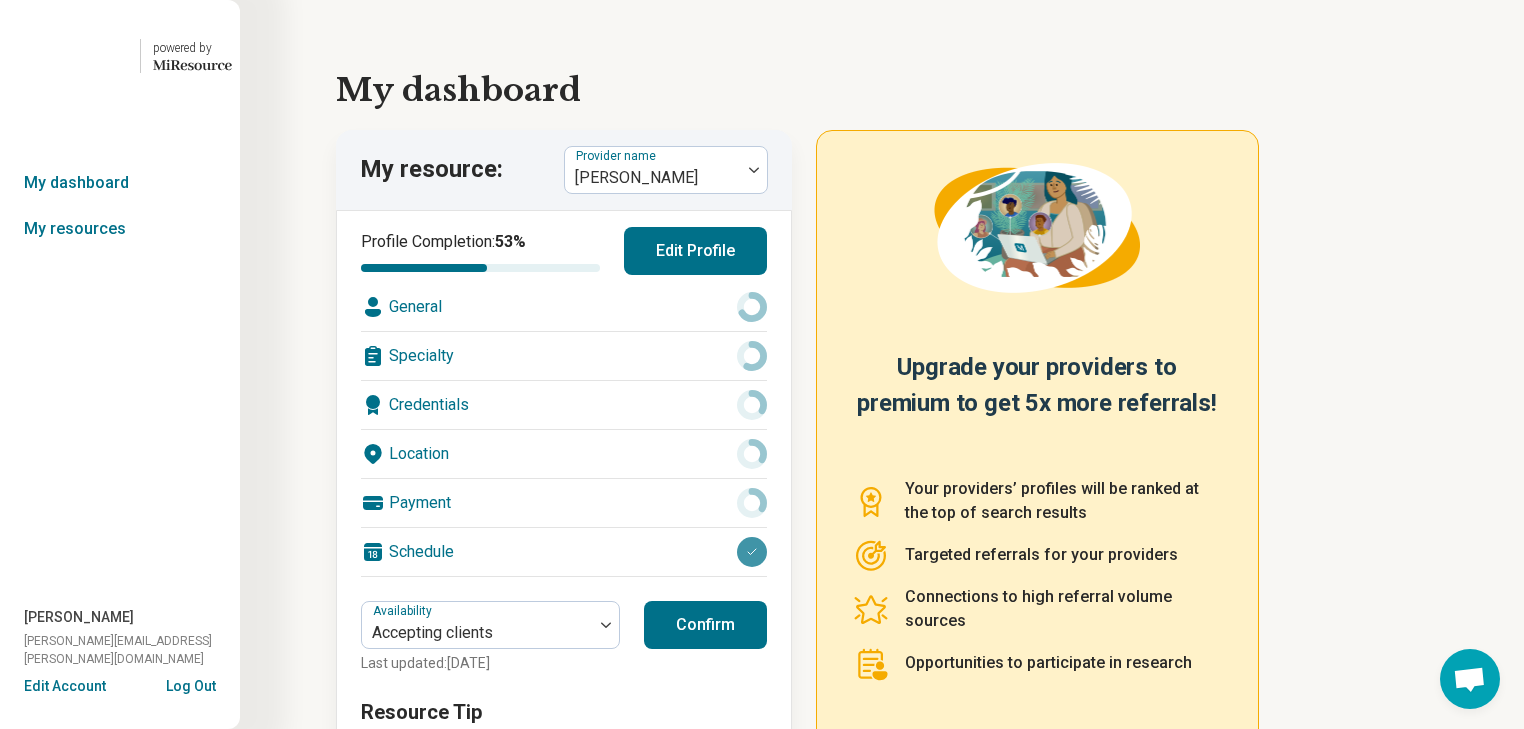 click on "Edit Profile" at bounding box center [695, 251] 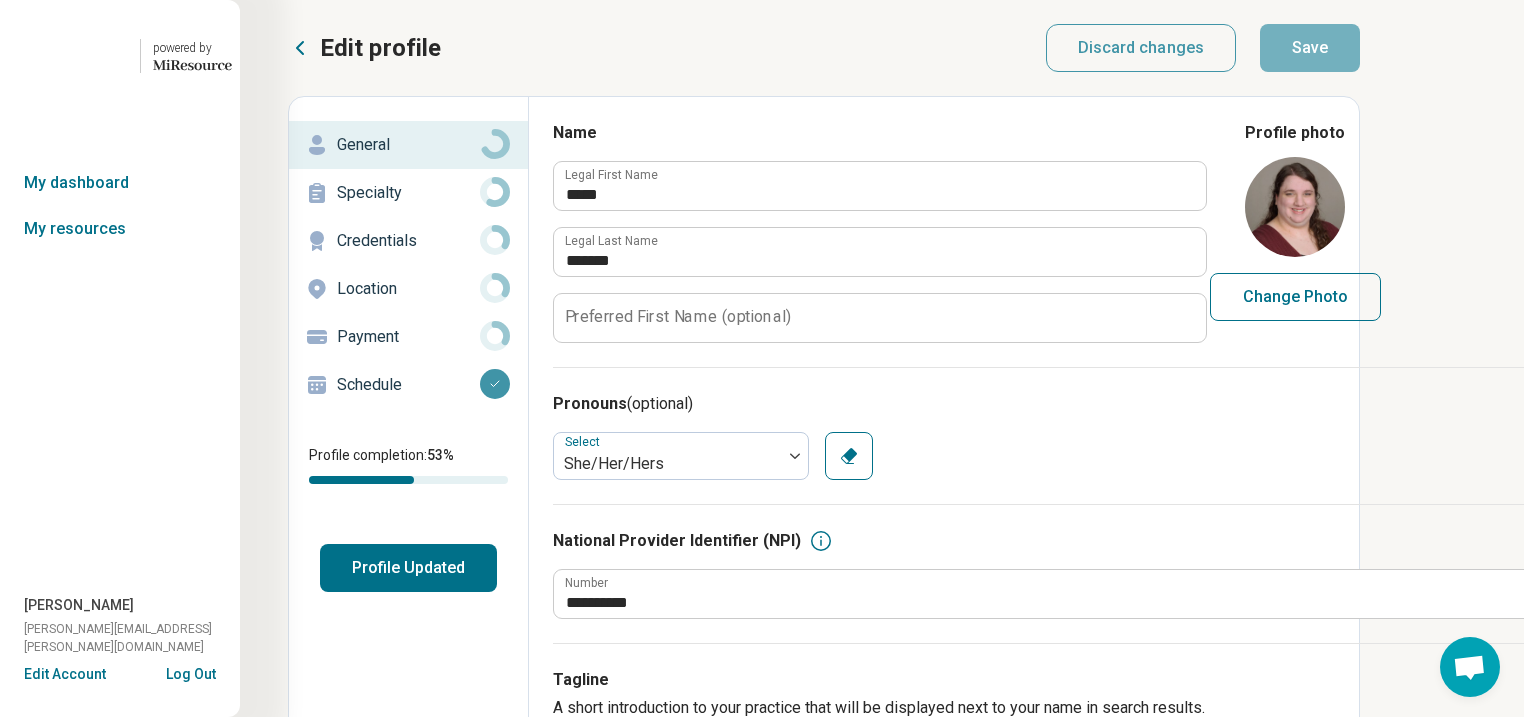 click on "Location" at bounding box center (408, 289) 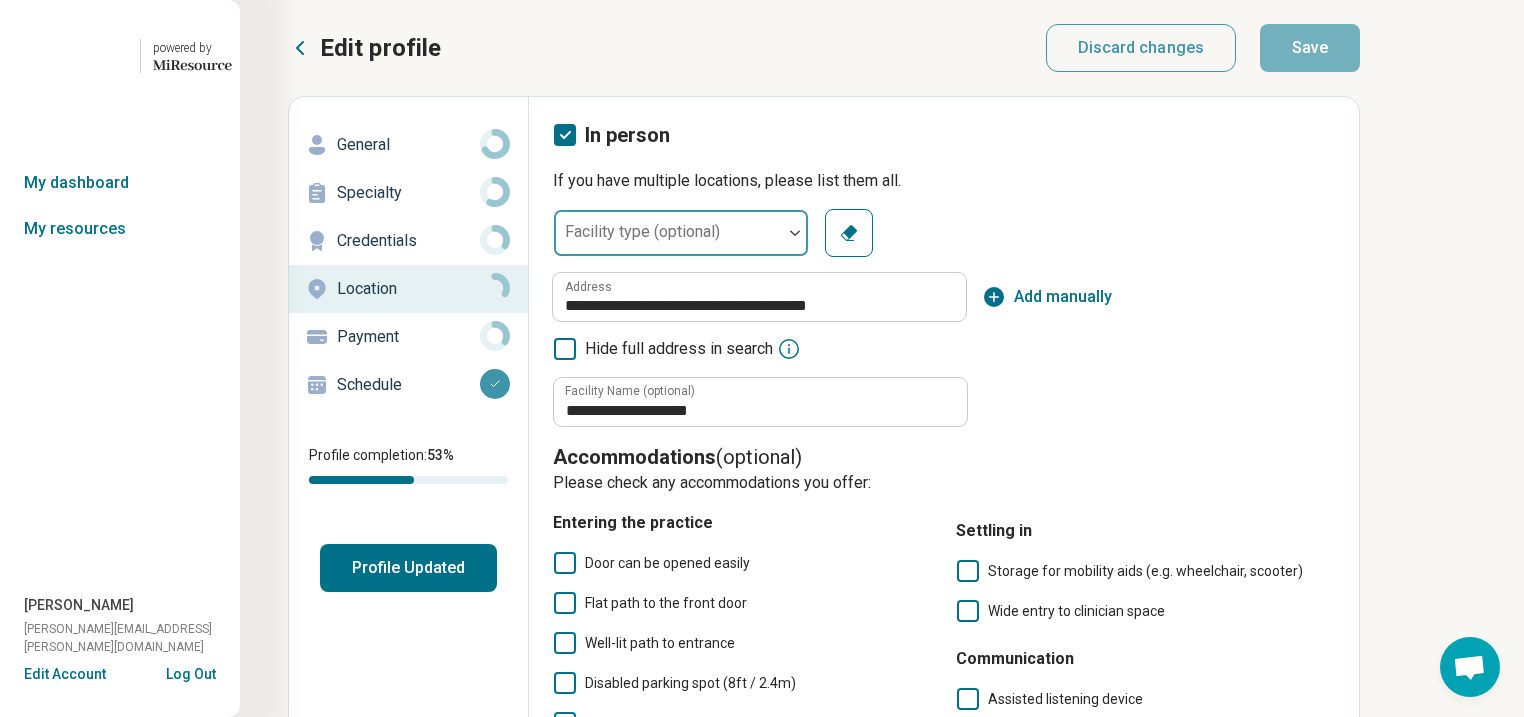 click at bounding box center (795, 233) 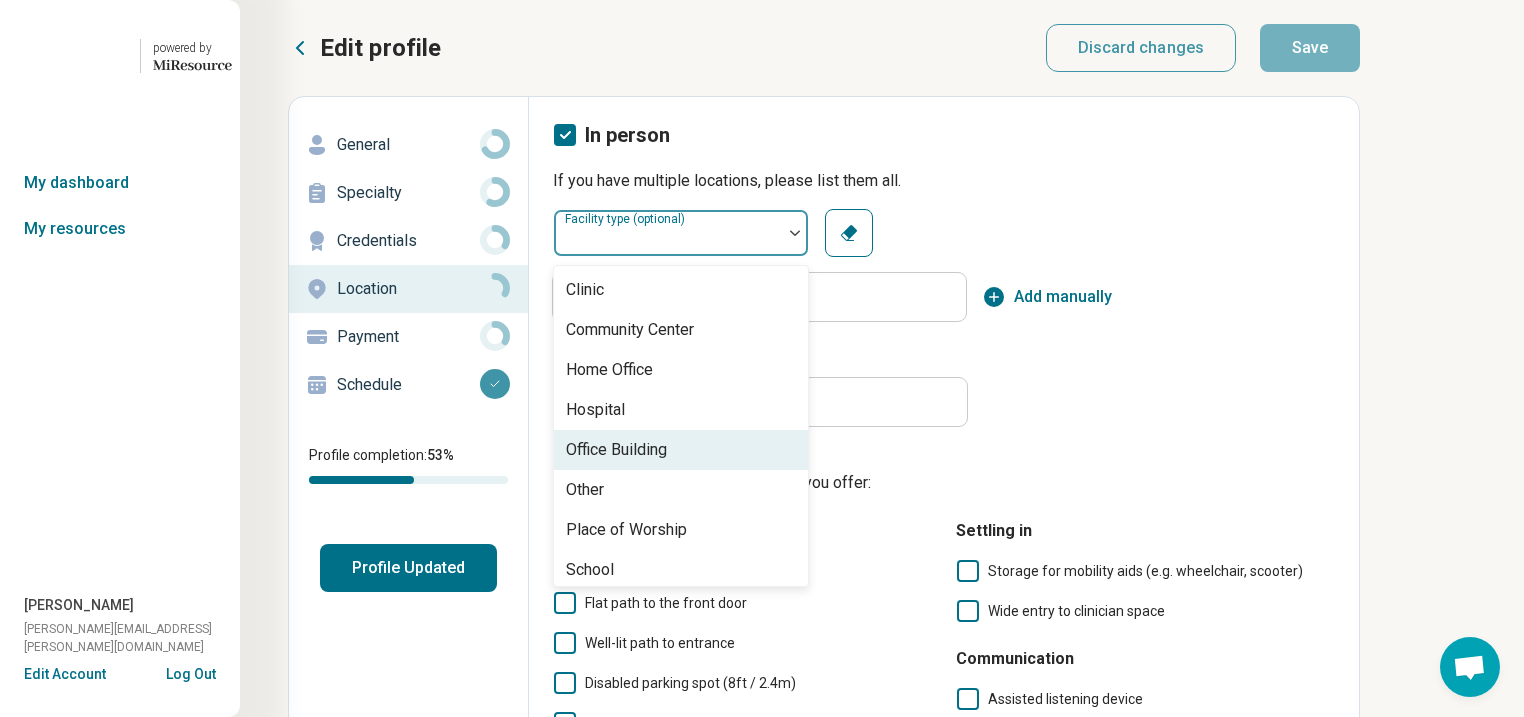 click on "Office Building" at bounding box center [616, 450] 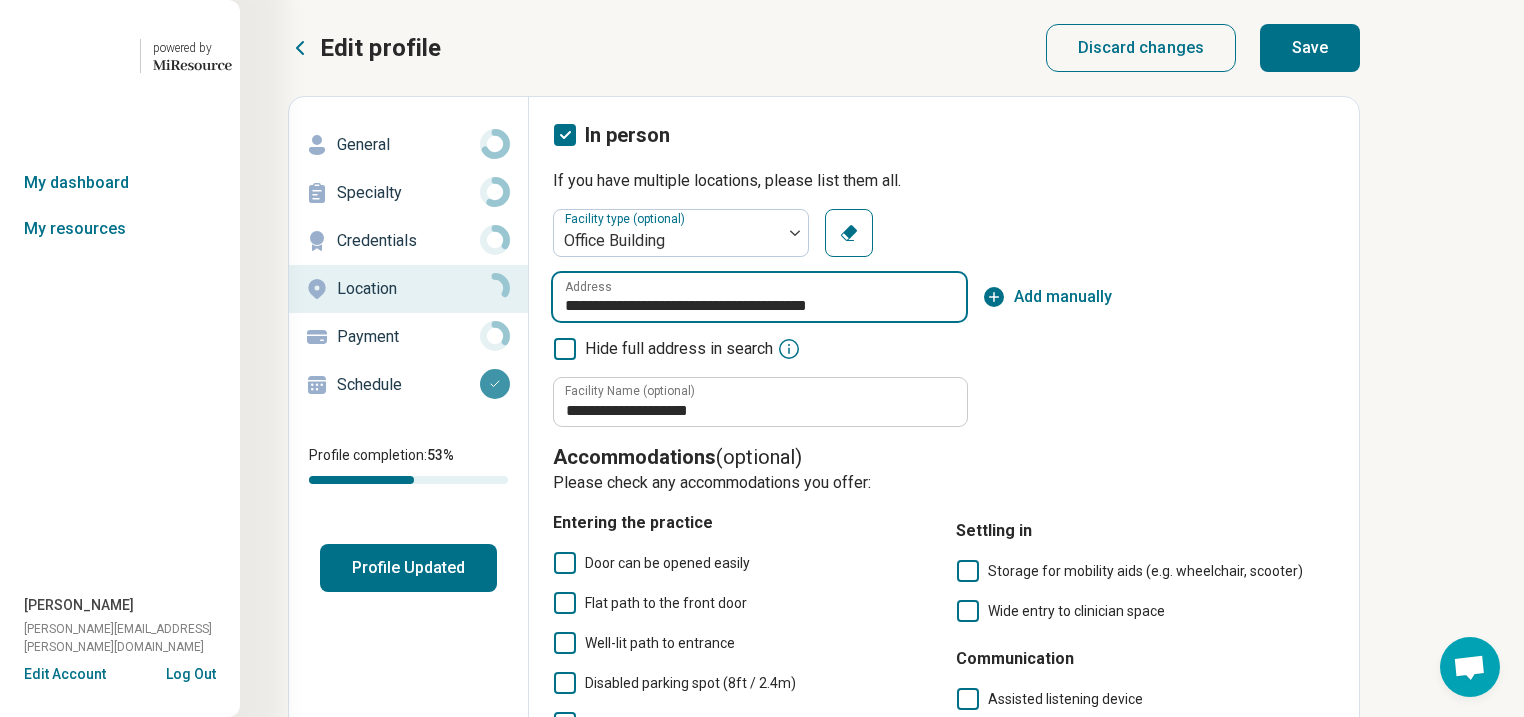 click on "**********" at bounding box center (759, 297) 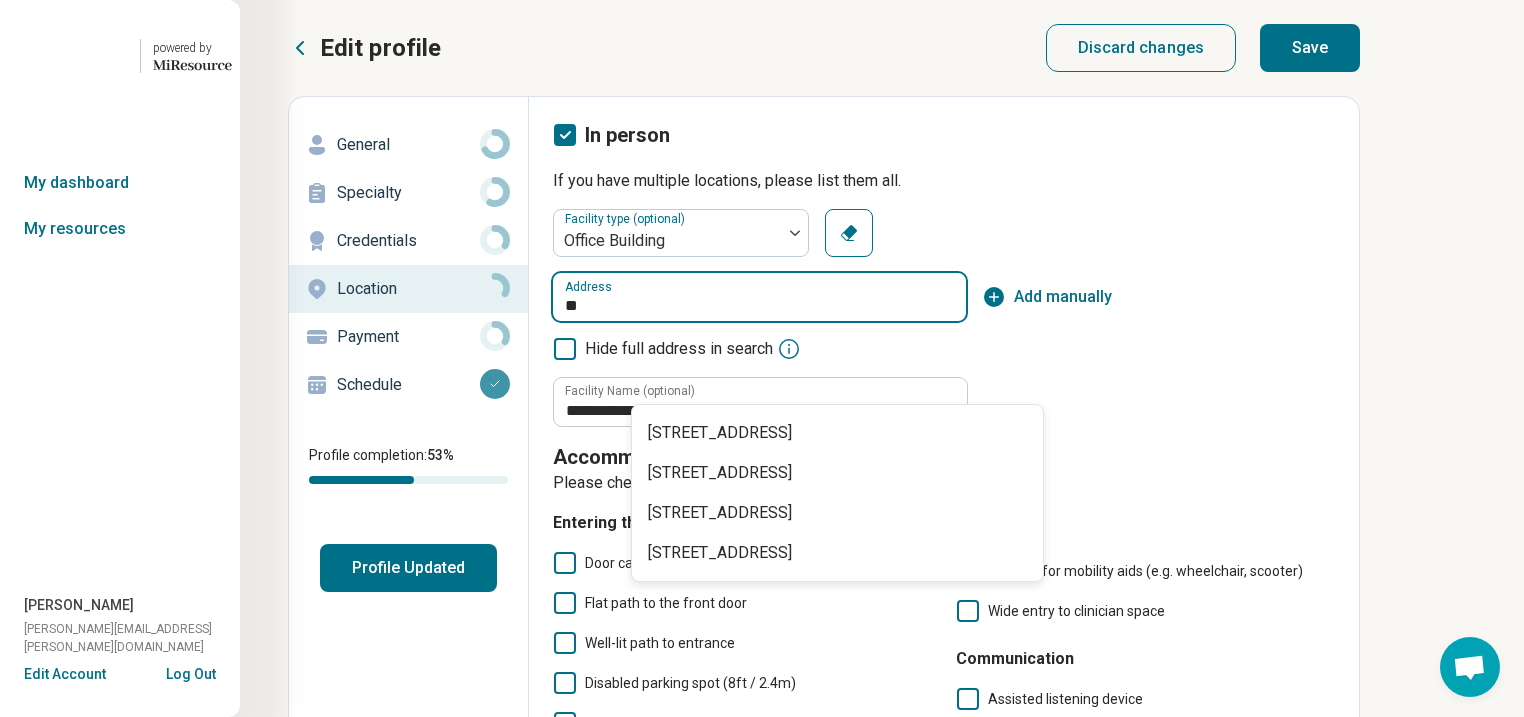 type on "*" 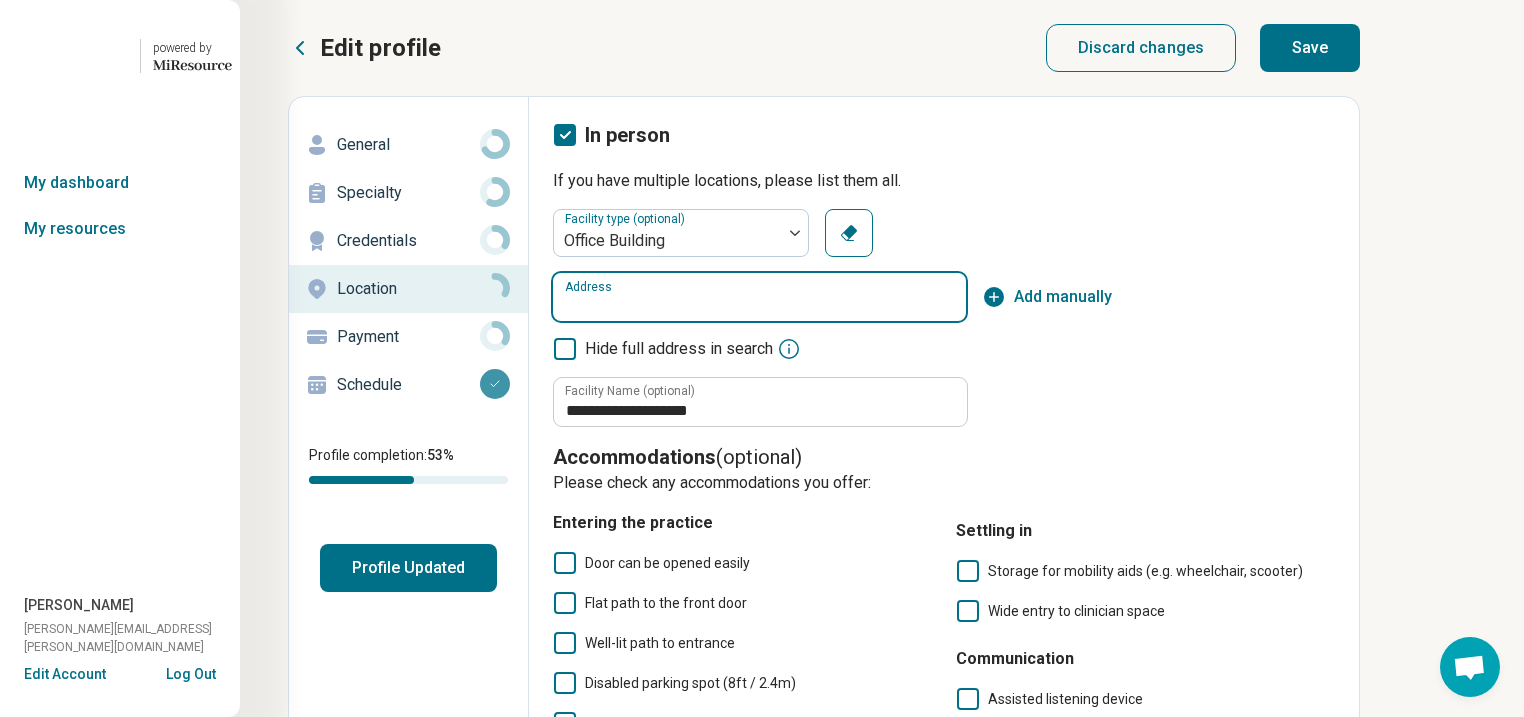 click on "Address" at bounding box center [759, 297] 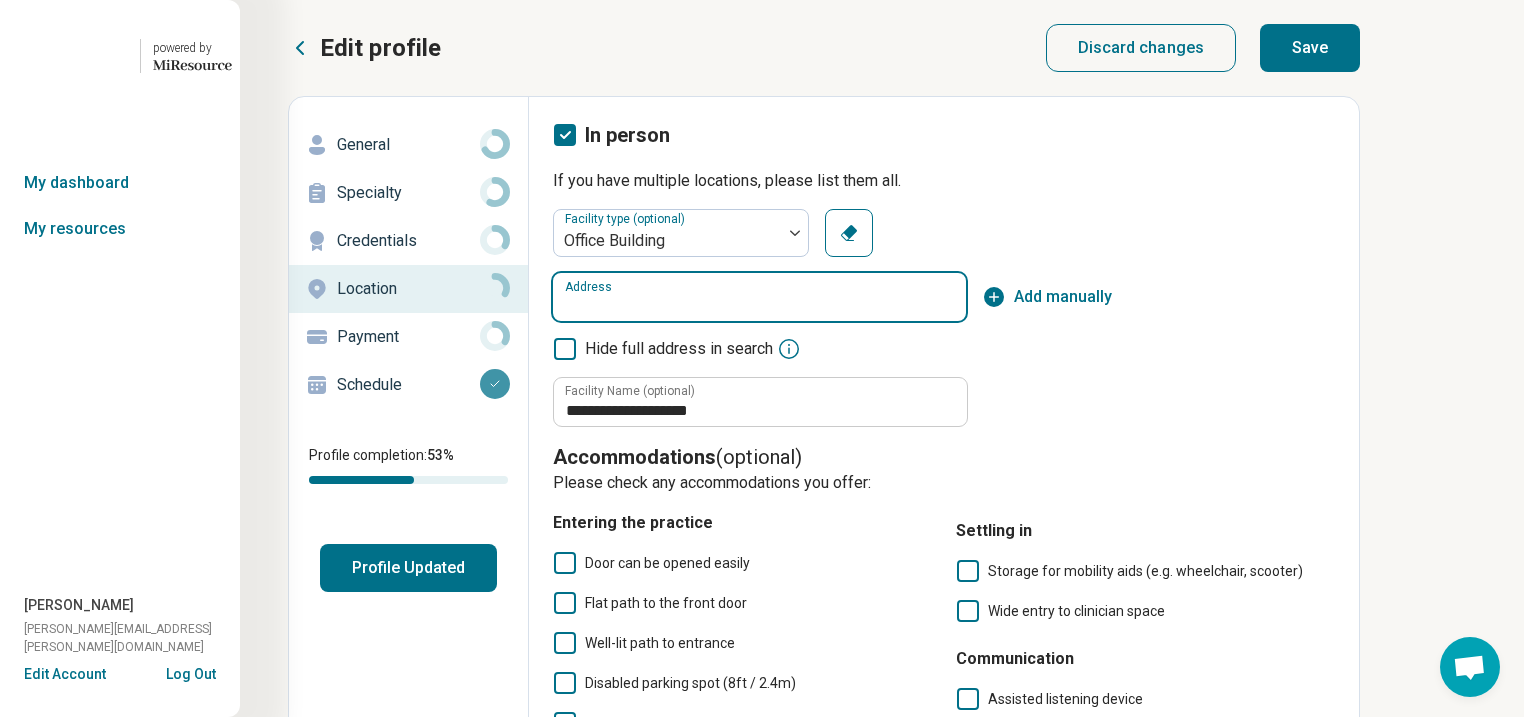 paste on "**********" 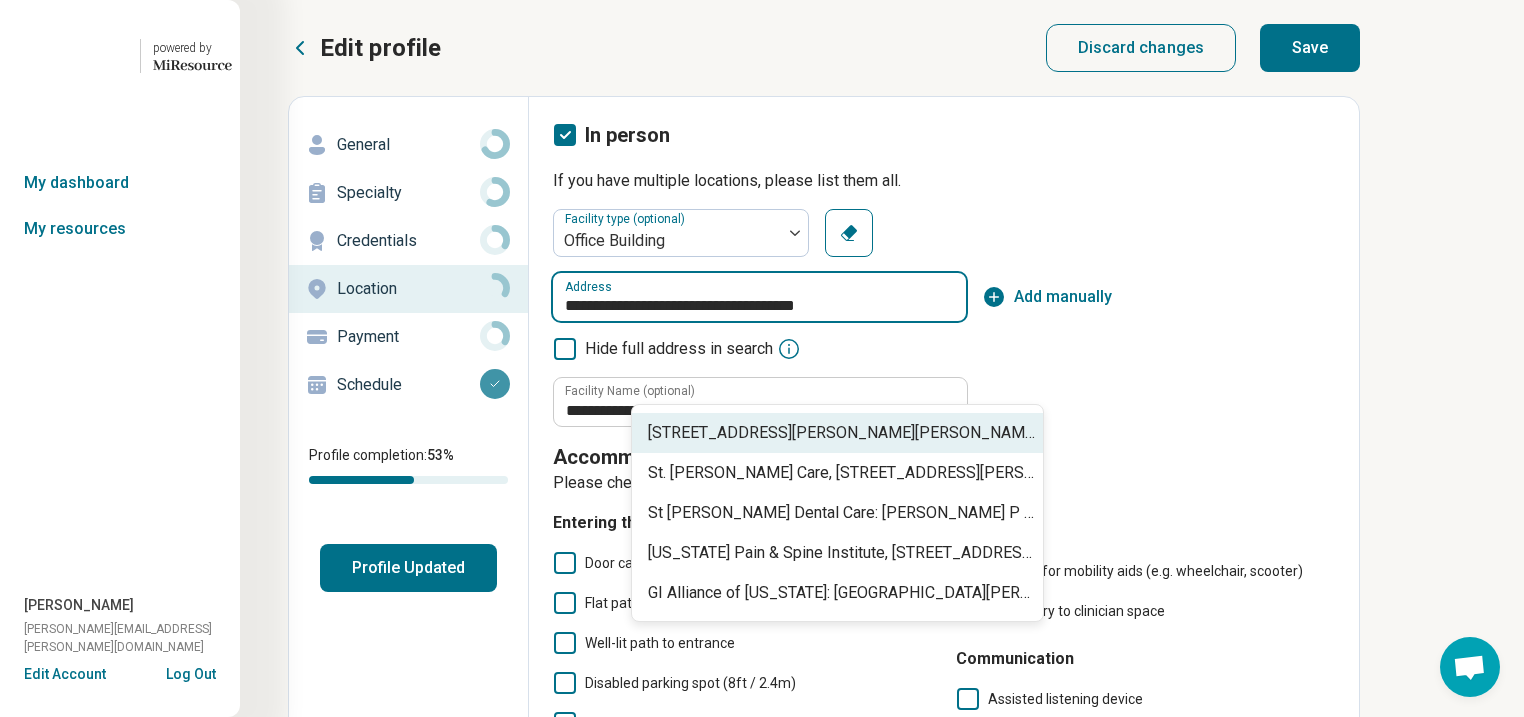 click on "[STREET_ADDRESS][PERSON_NAME][PERSON_NAME]" at bounding box center [841, 433] 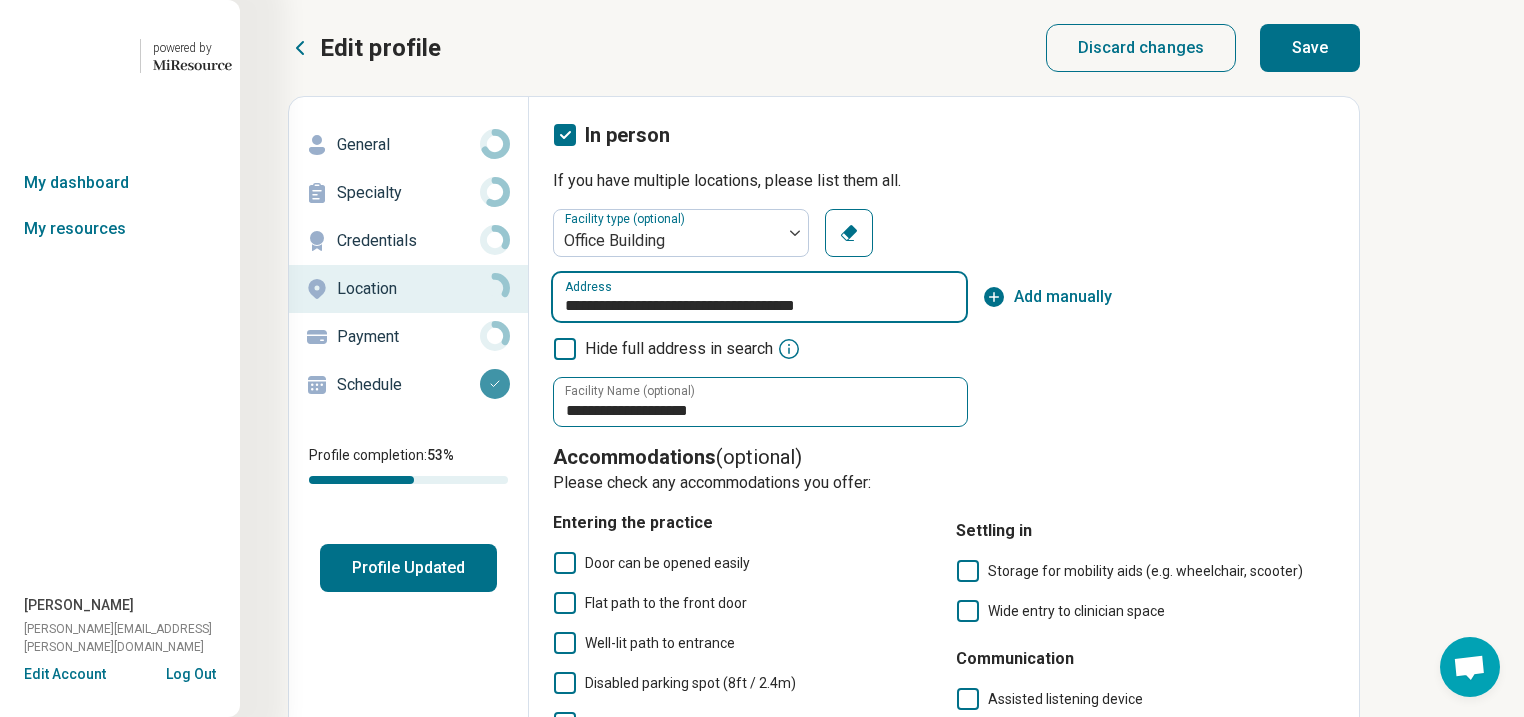 type on "**********" 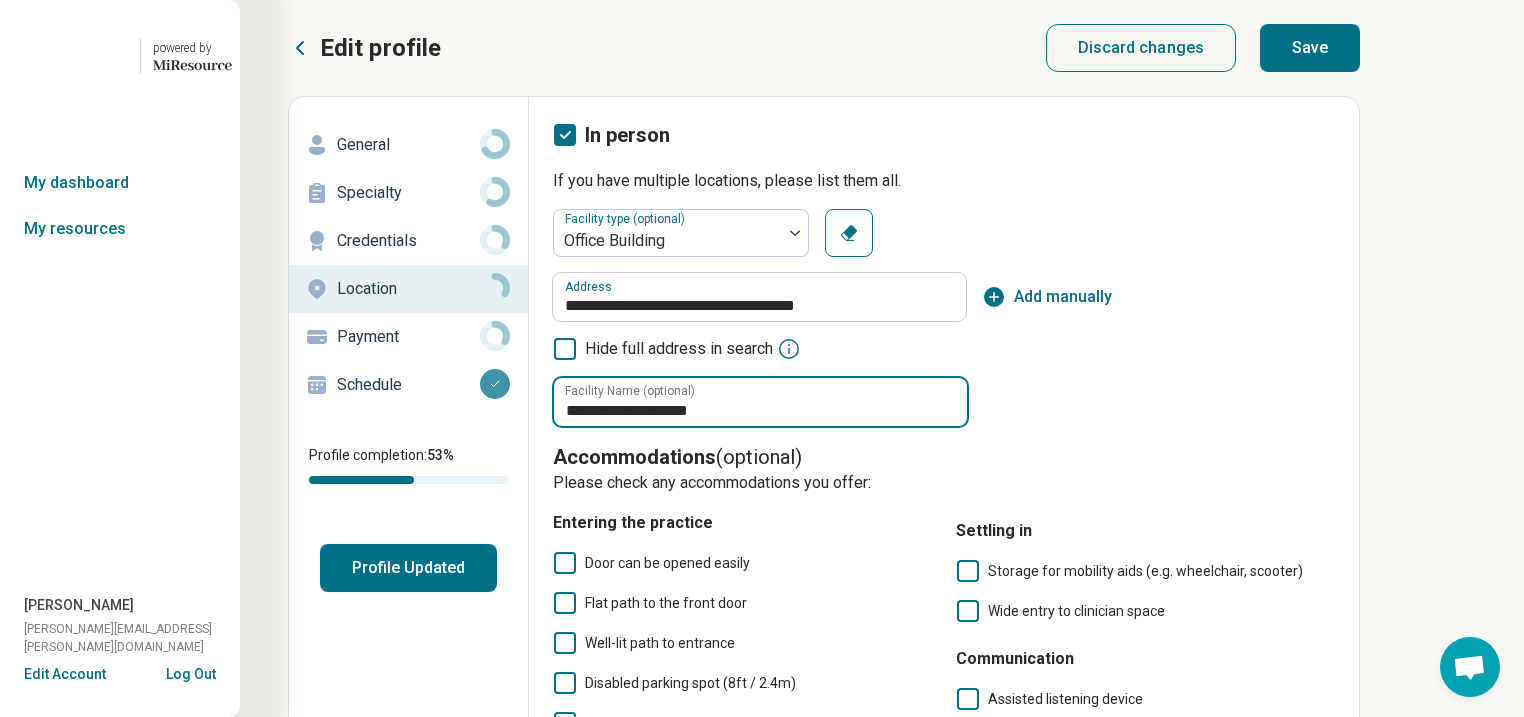 type 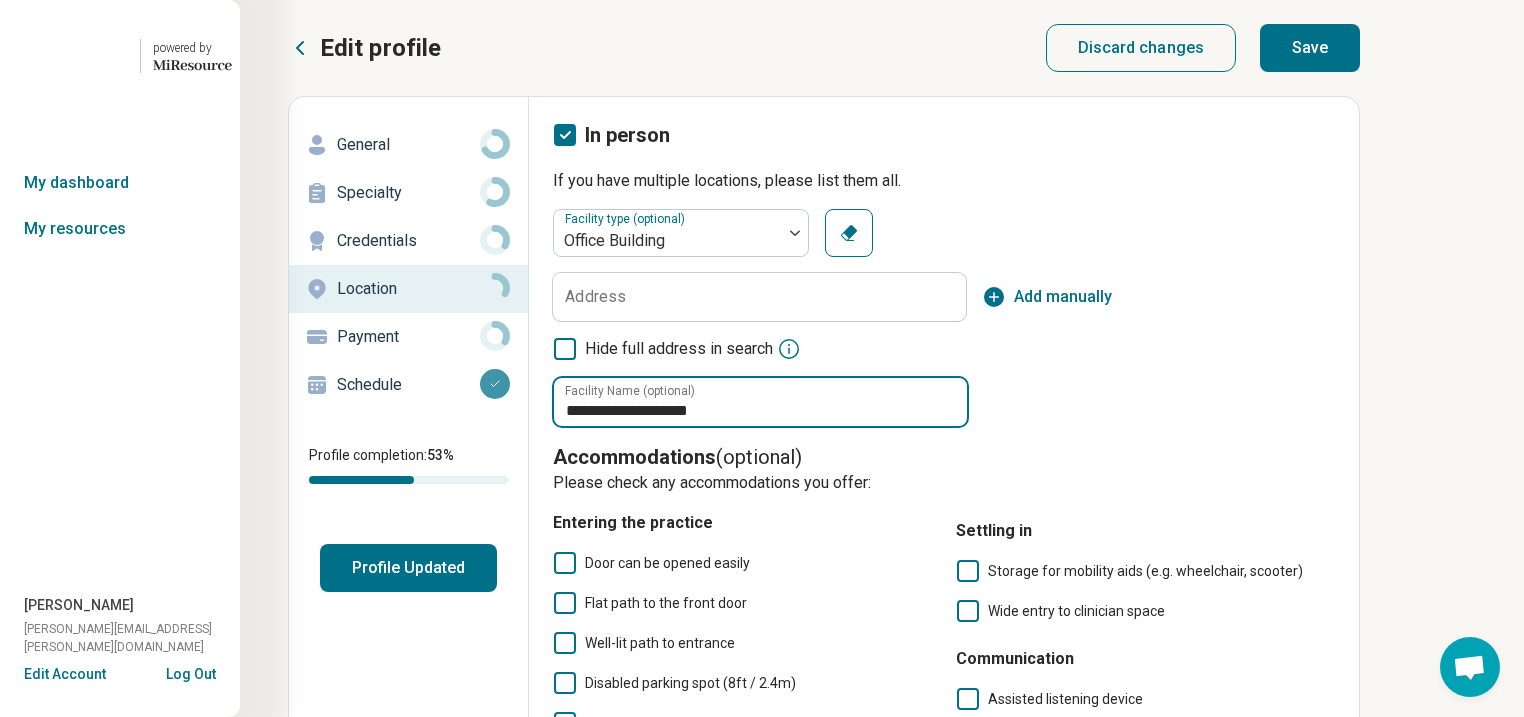 drag, startPoint x: 846, startPoint y: 504, endPoint x: 777, endPoint y: 504, distance: 69 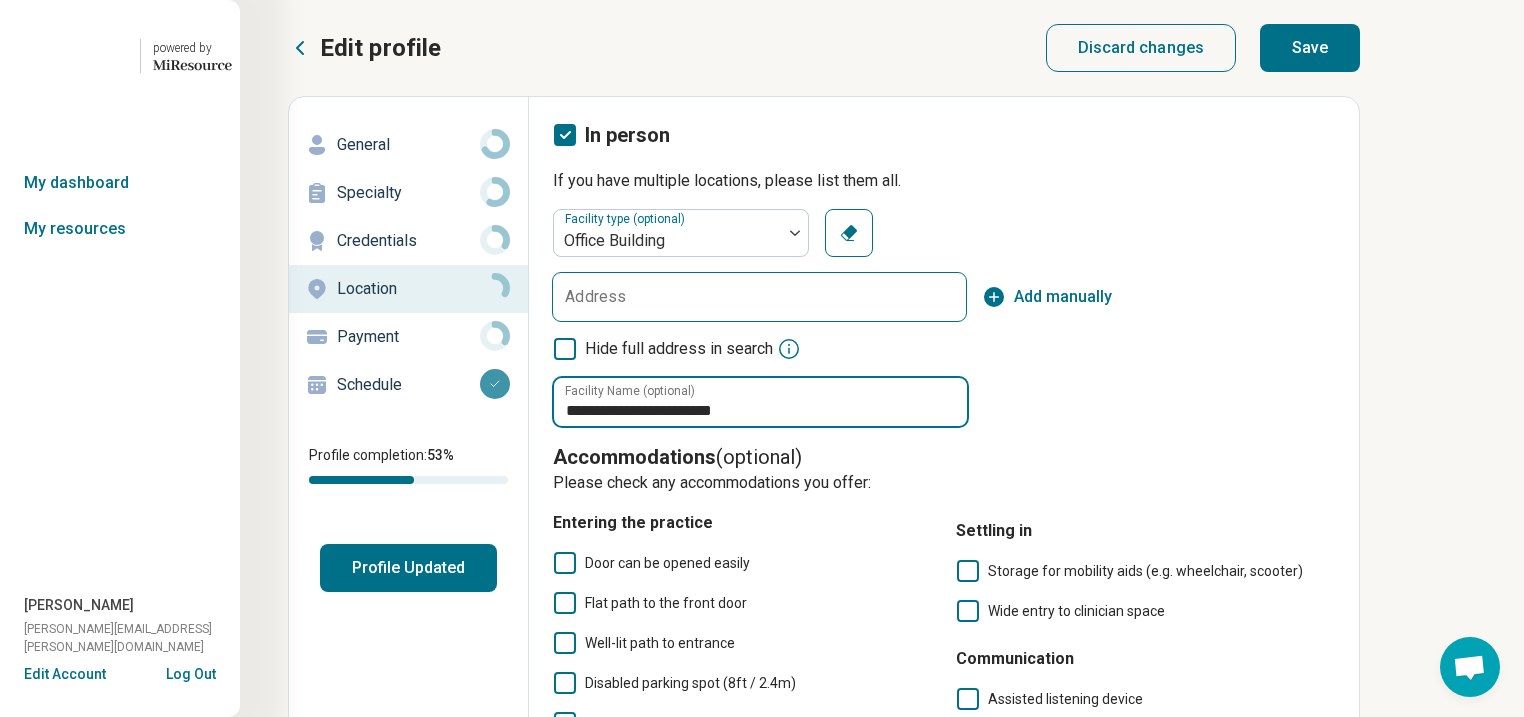 type on "**********" 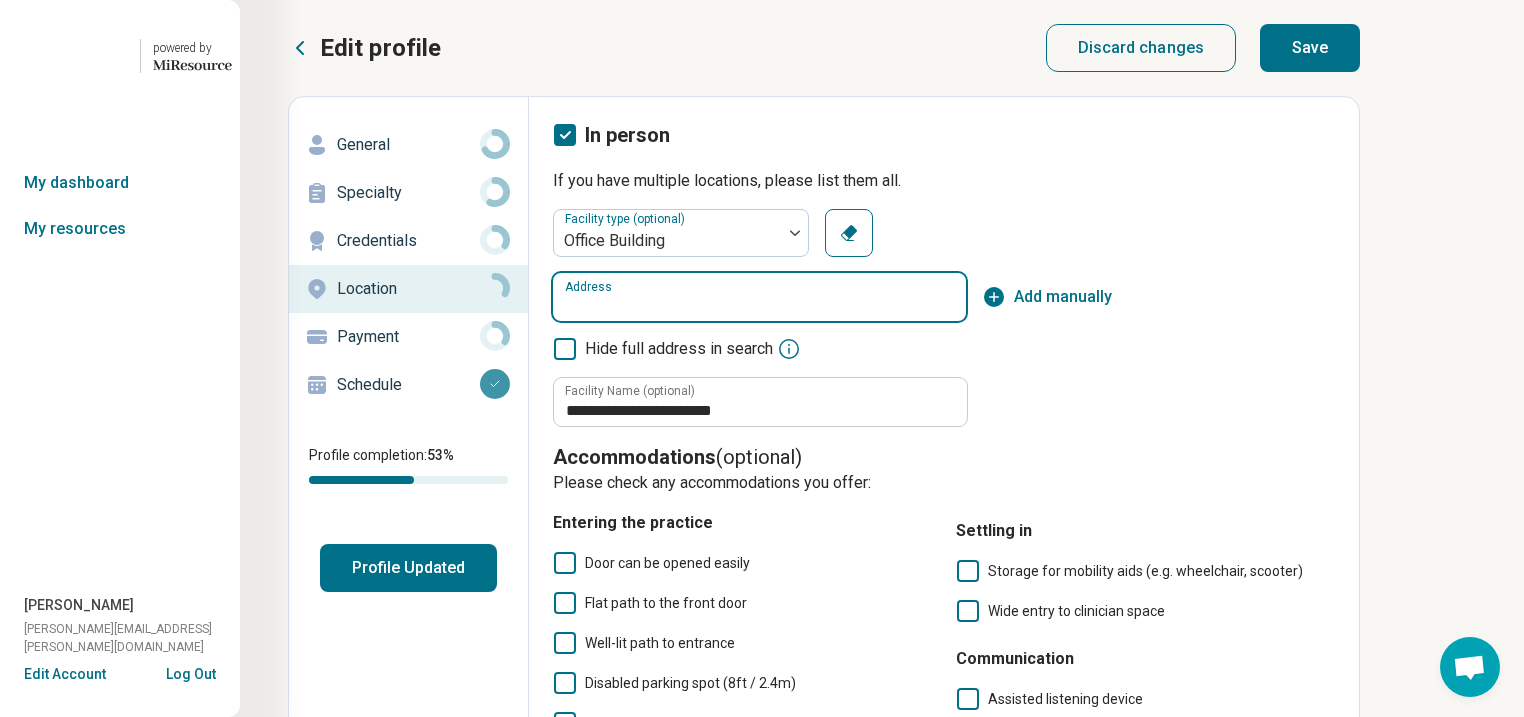 click on "Address" at bounding box center (759, 297) 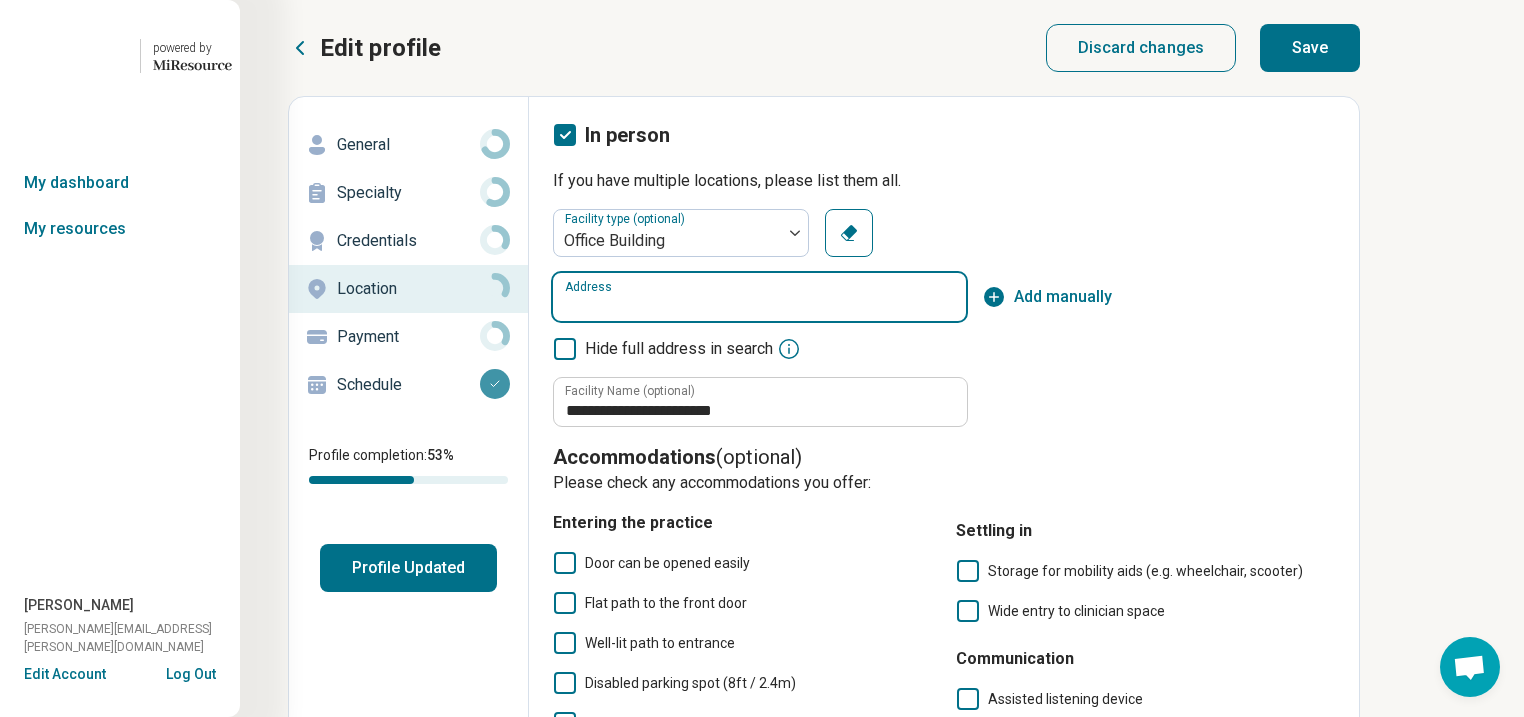 paste on "**********" 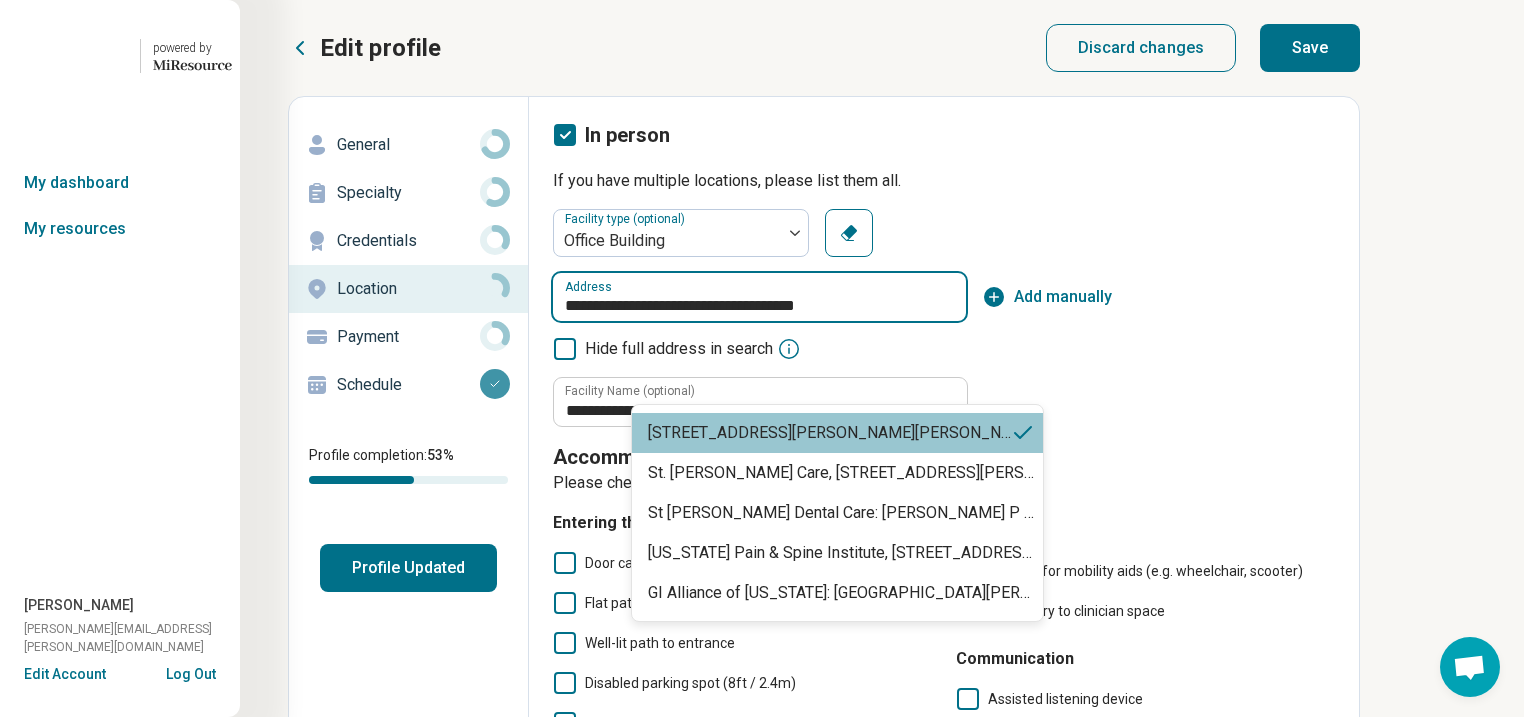 click on "[STREET_ADDRESS][PERSON_NAME][PERSON_NAME]" at bounding box center [829, 433] 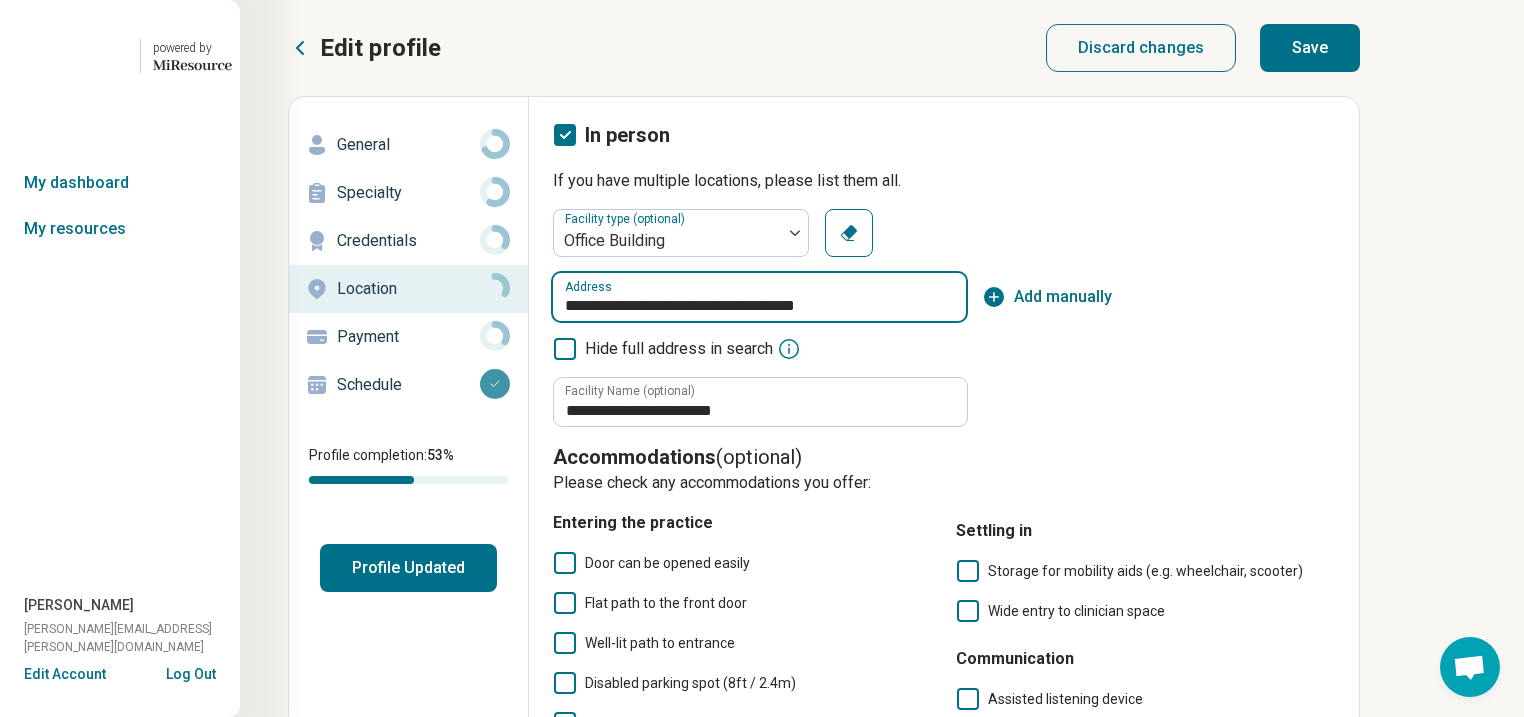 type on "**********" 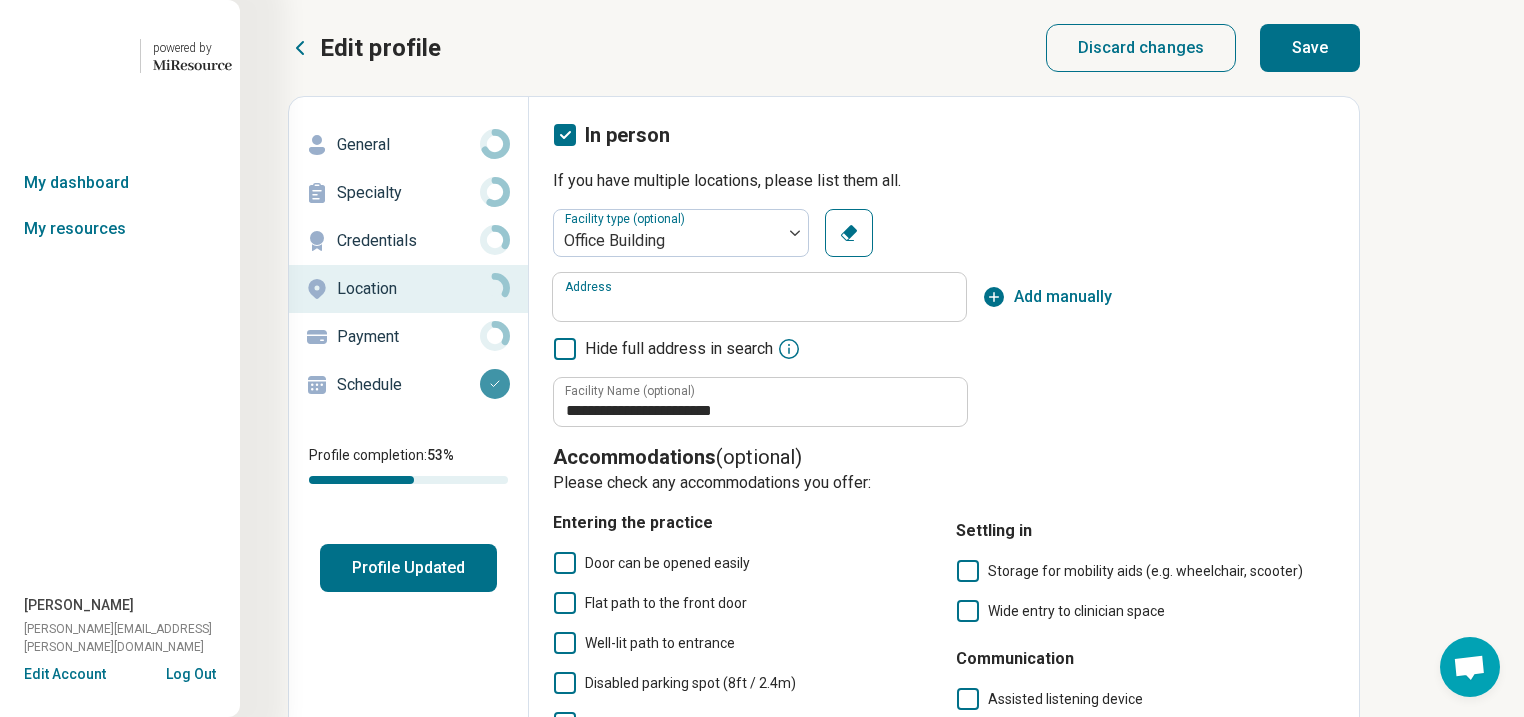 click on "**********" at bounding box center [944, 318] 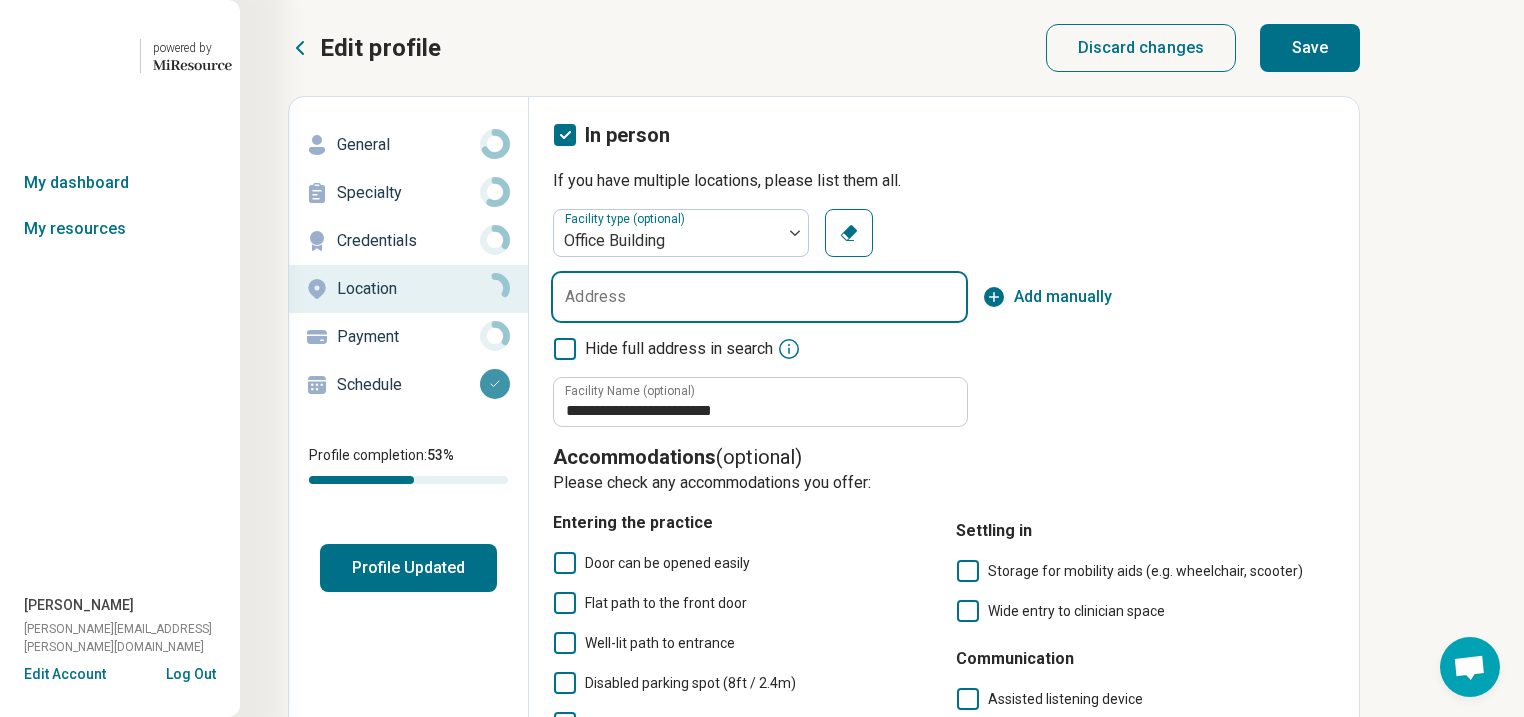 click on "Address" at bounding box center (759, 297) 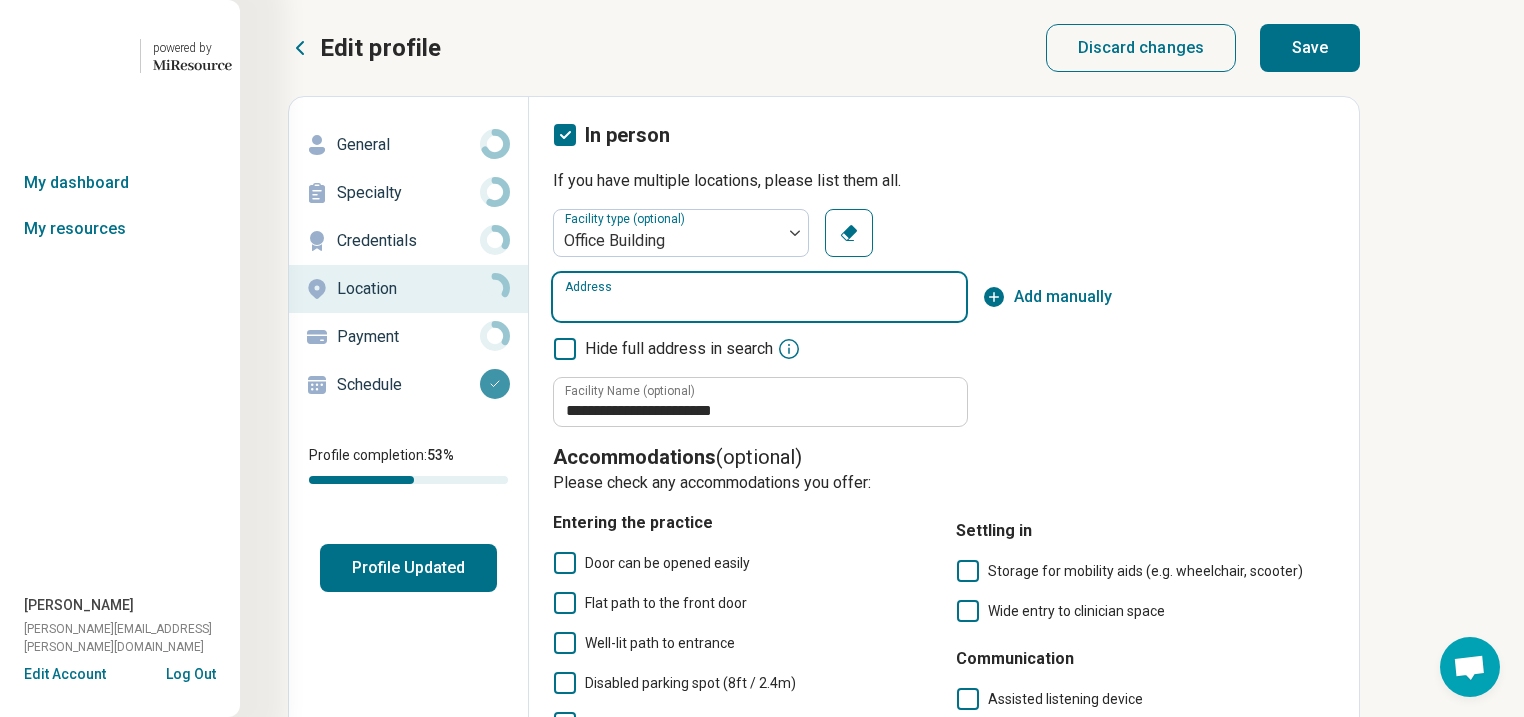 paste on "**********" 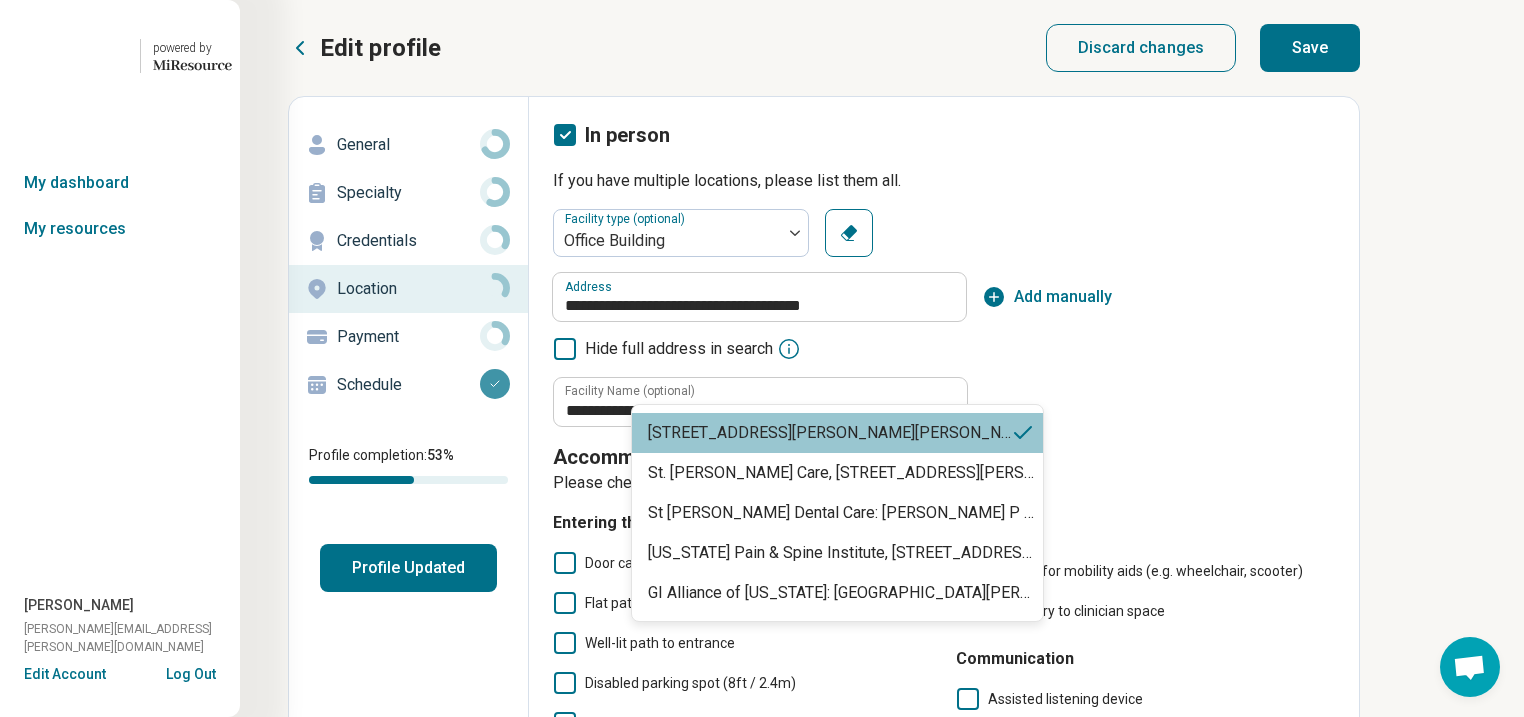 type on "**********" 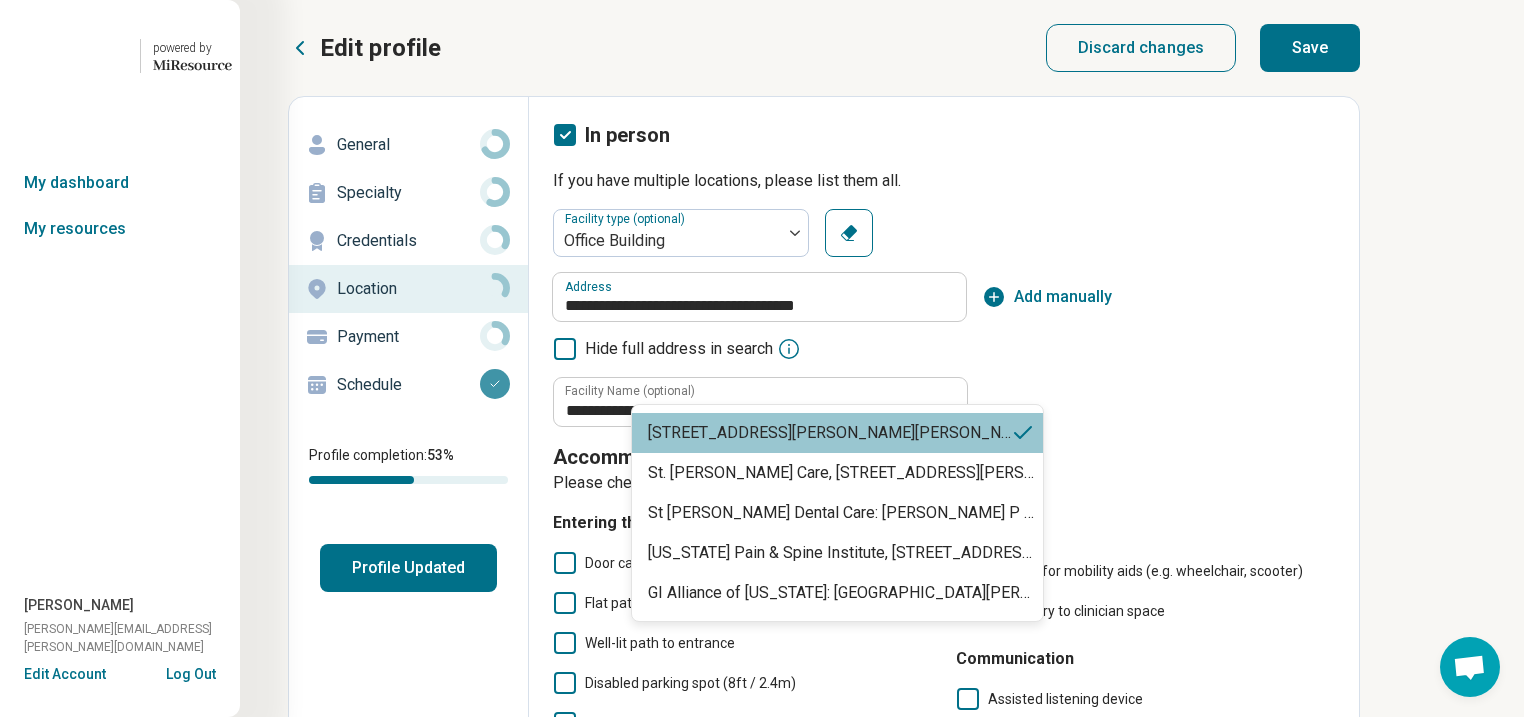 click on "Add manually" at bounding box center [1063, 297] 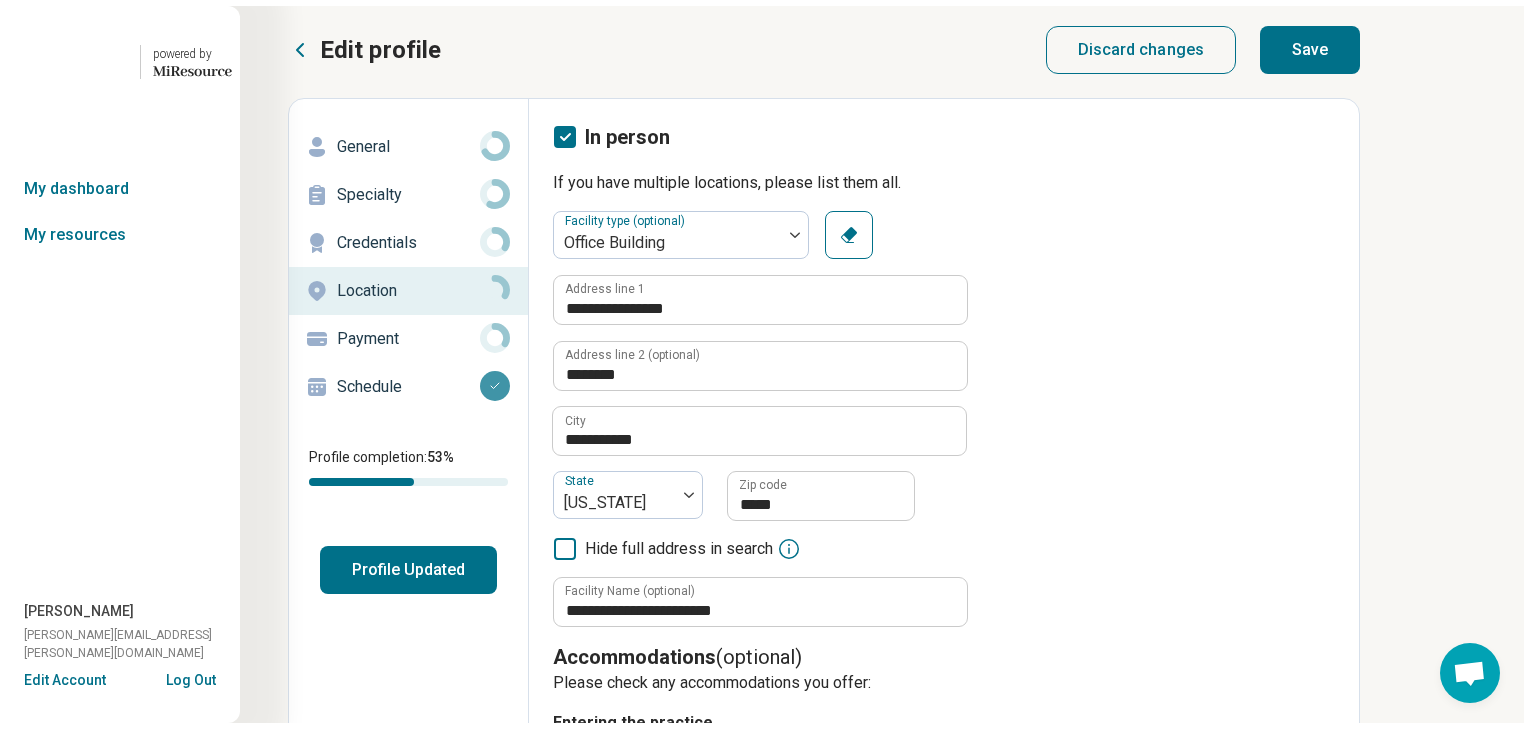 scroll, scrollTop: 0, scrollLeft: 0, axis: both 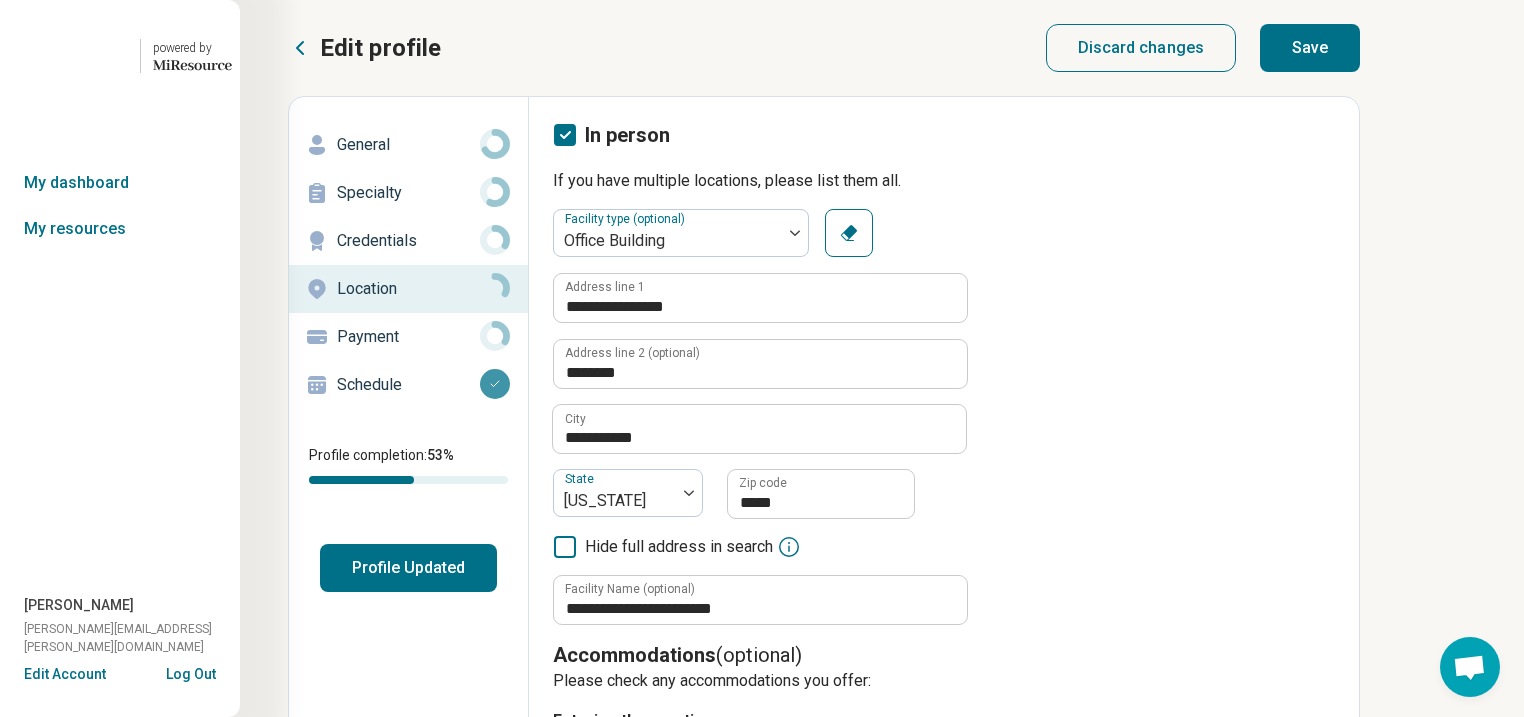 click on "Save" at bounding box center (1310, 48) 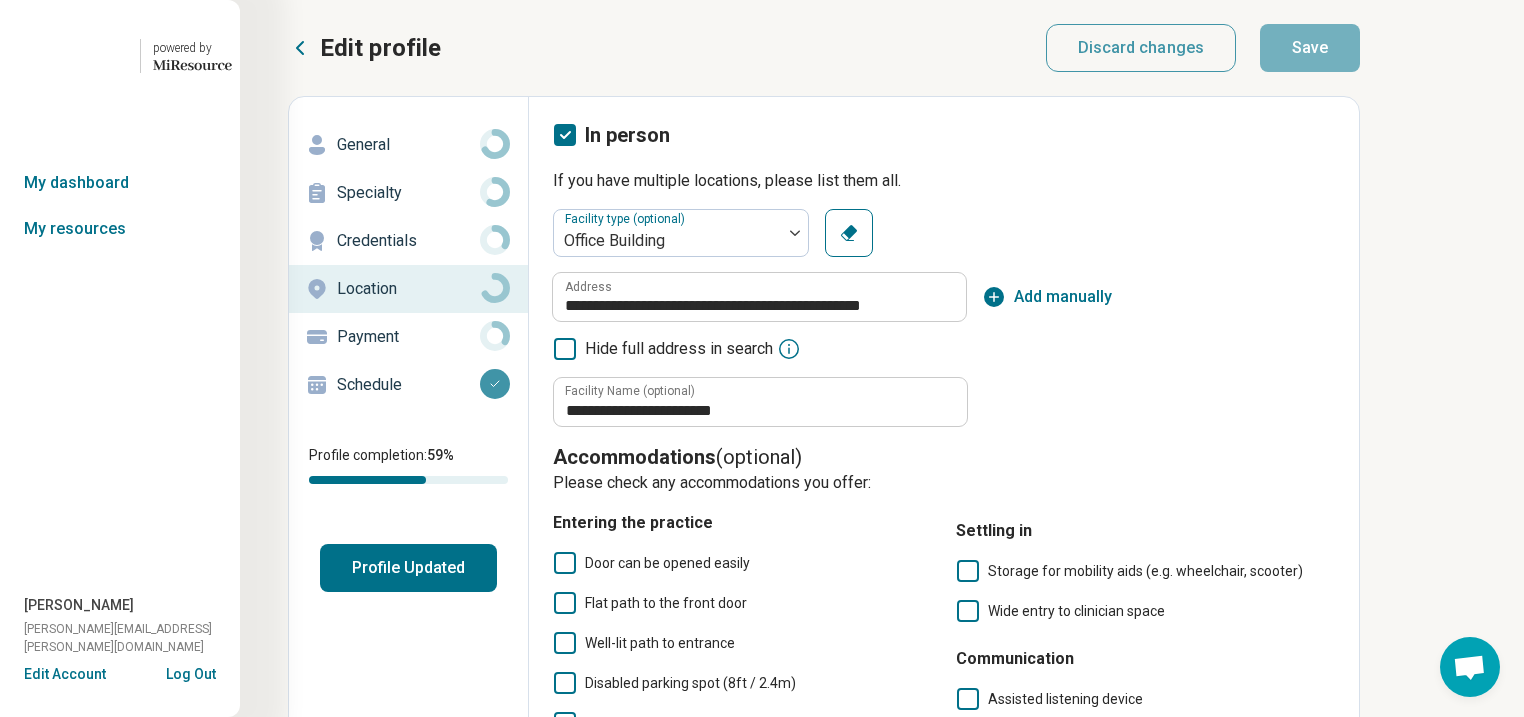 click on "Edit profile" at bounding box center [380, 48] 